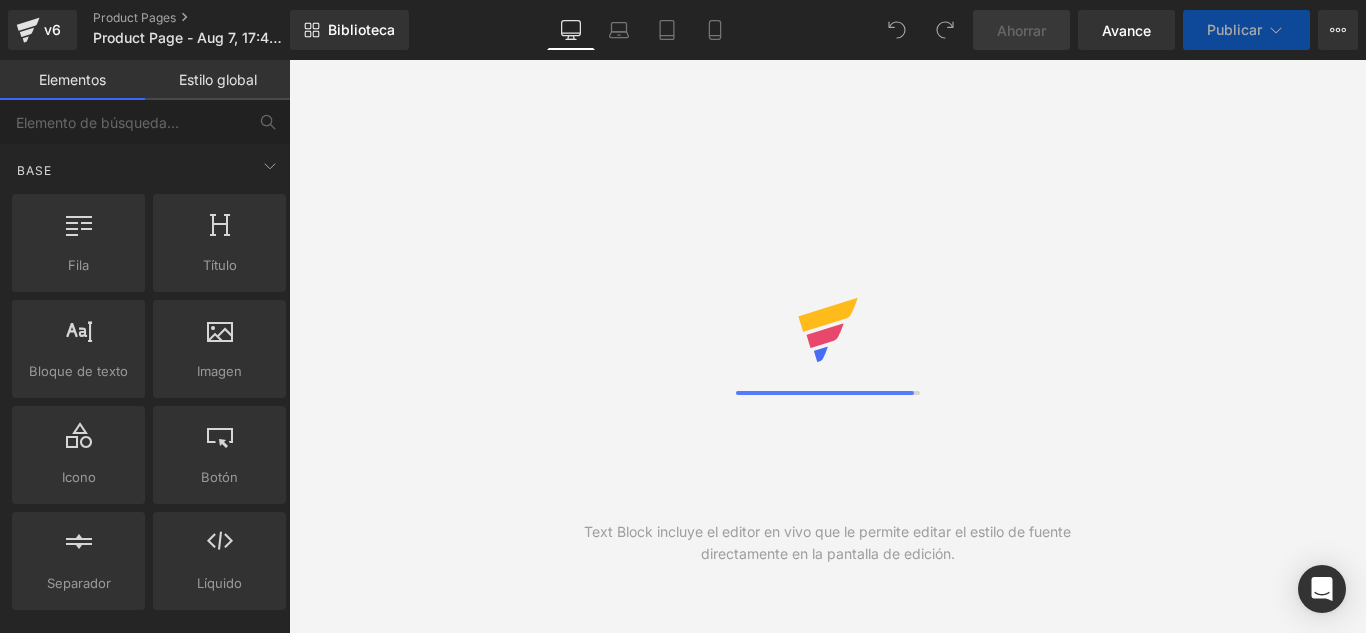 scroll, scrollTop: 0, scrollLeft: 0, axis: both 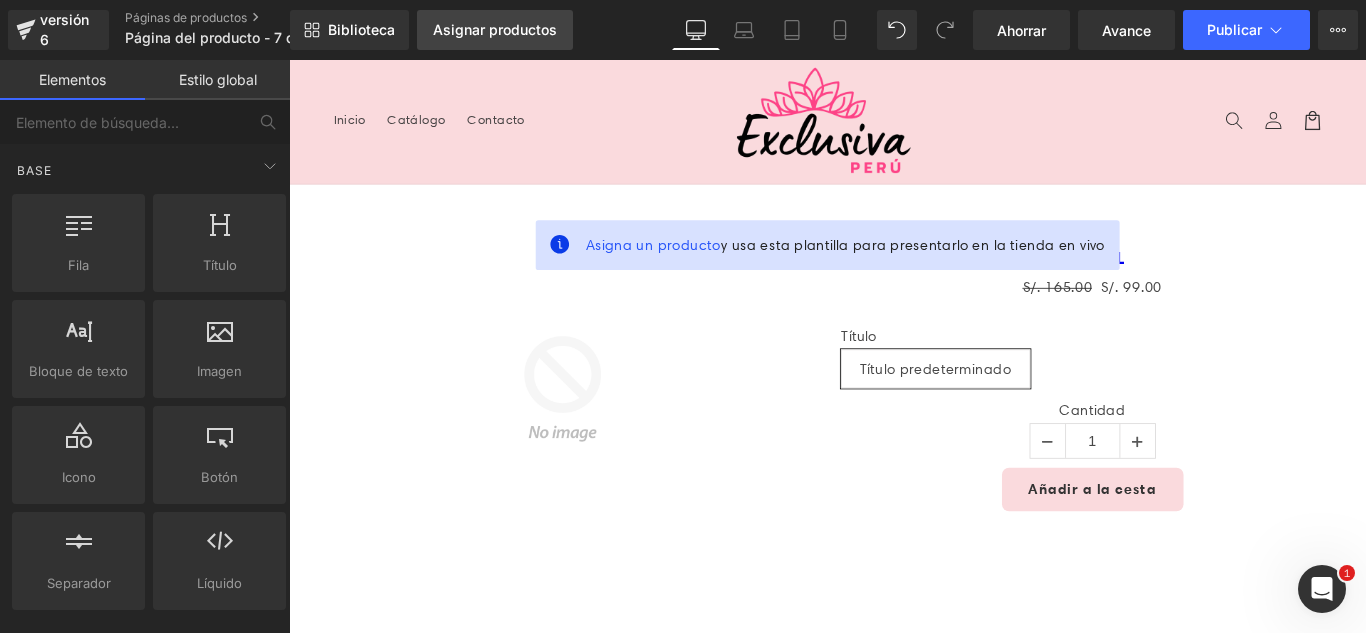 click on "Asignar productos" at bounding box center (495, 29) 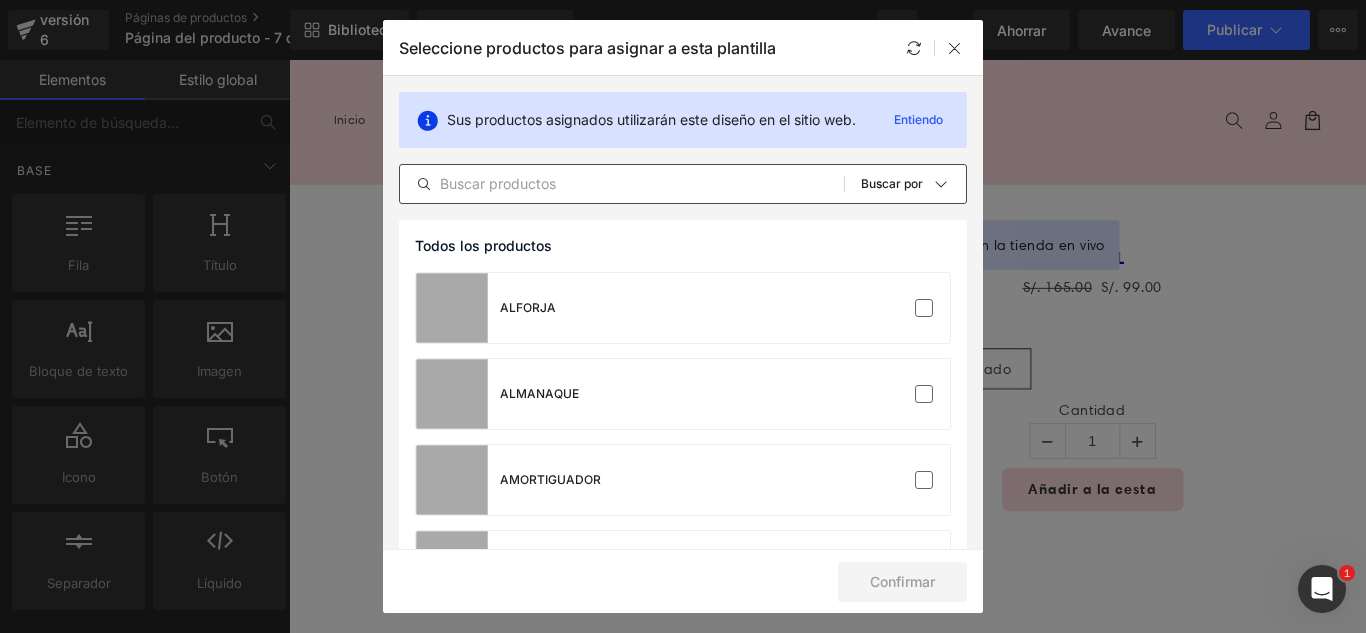 click at bounding box center [622, 184] 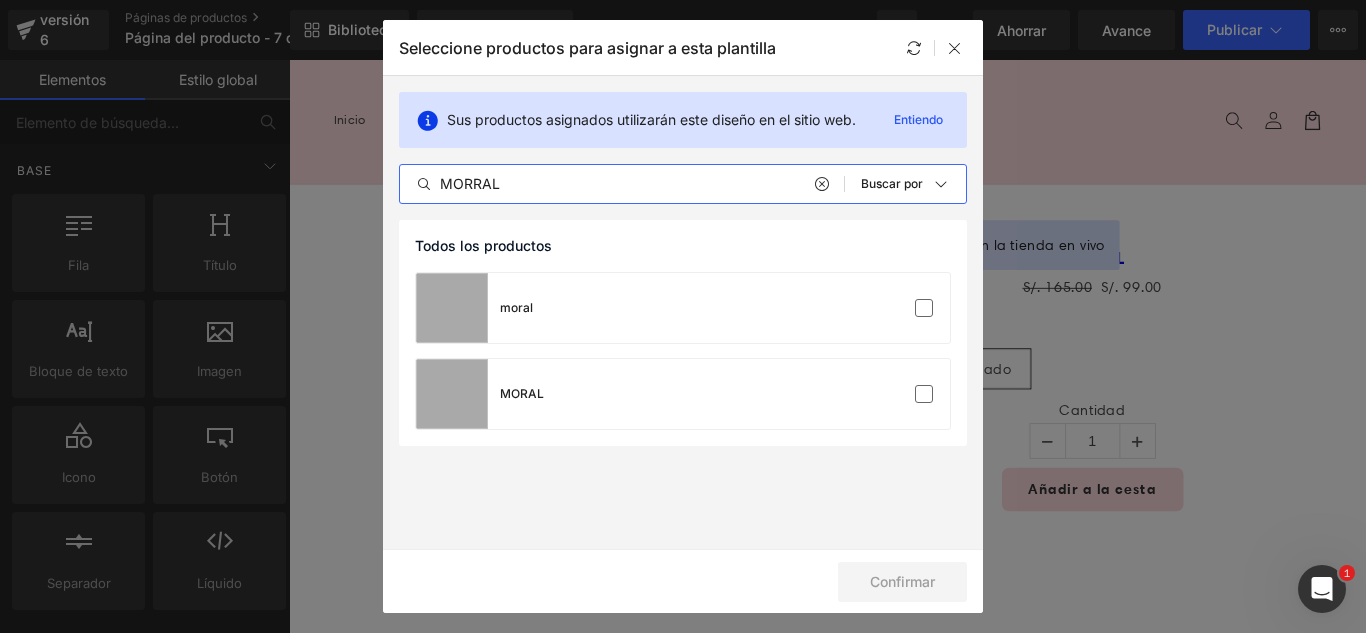 type on "MORRAL" 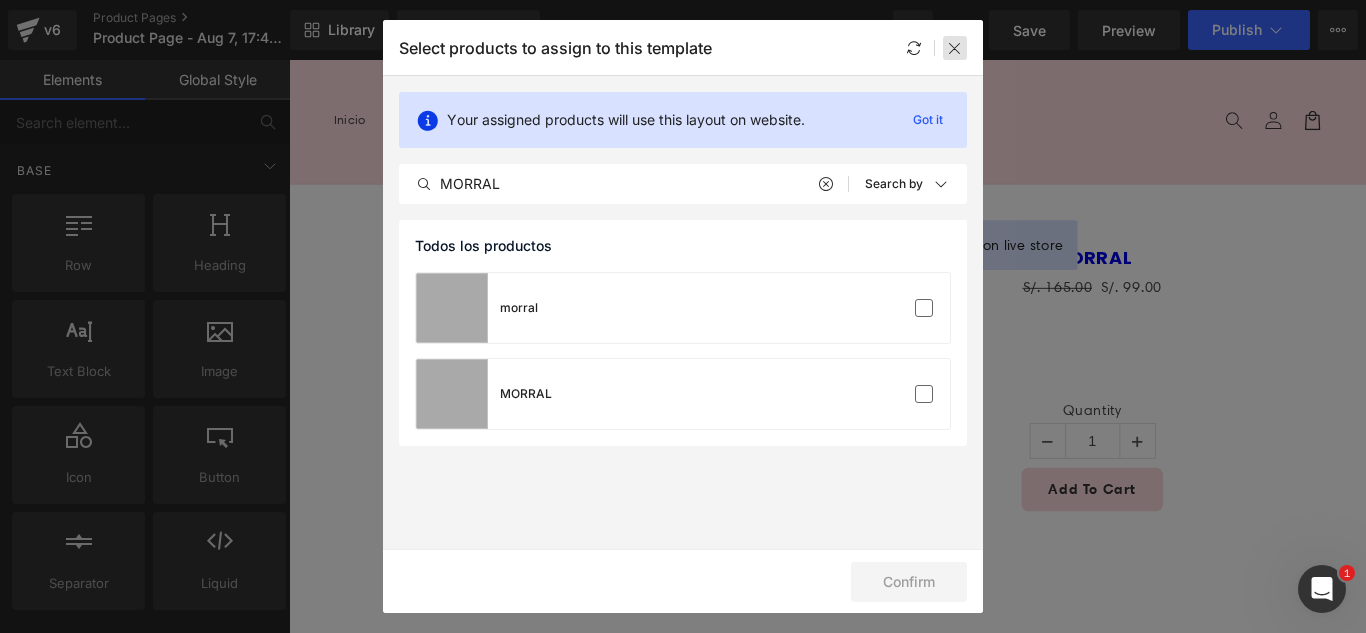 click at bounding box center (955, 48) 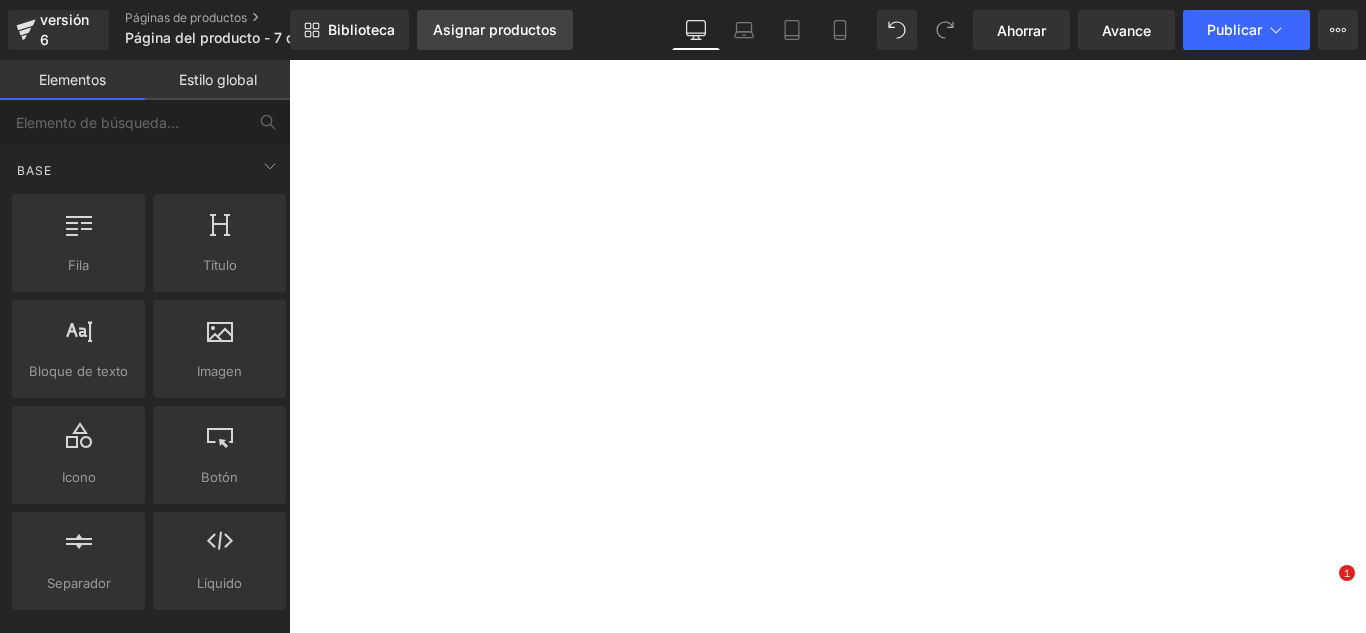 click on "Asignar productos" at bounding box center (495, 30) 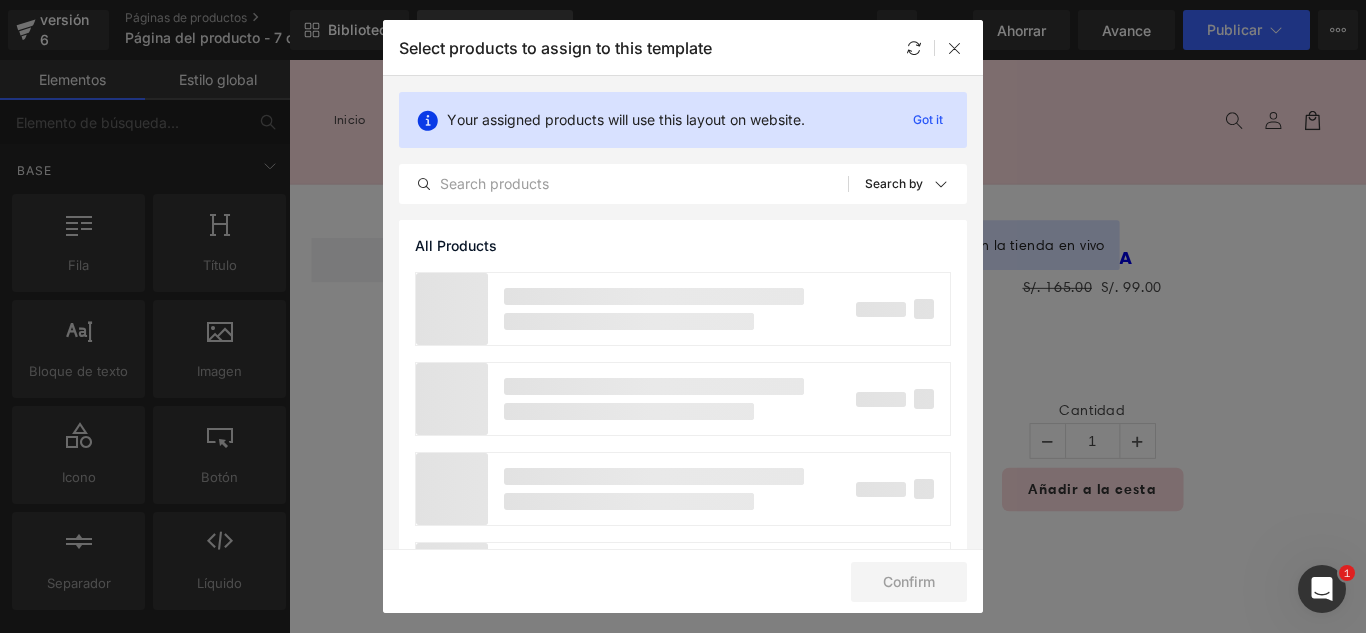 scroll, scrollTop: 0, scrollLeft: 0, axis: both 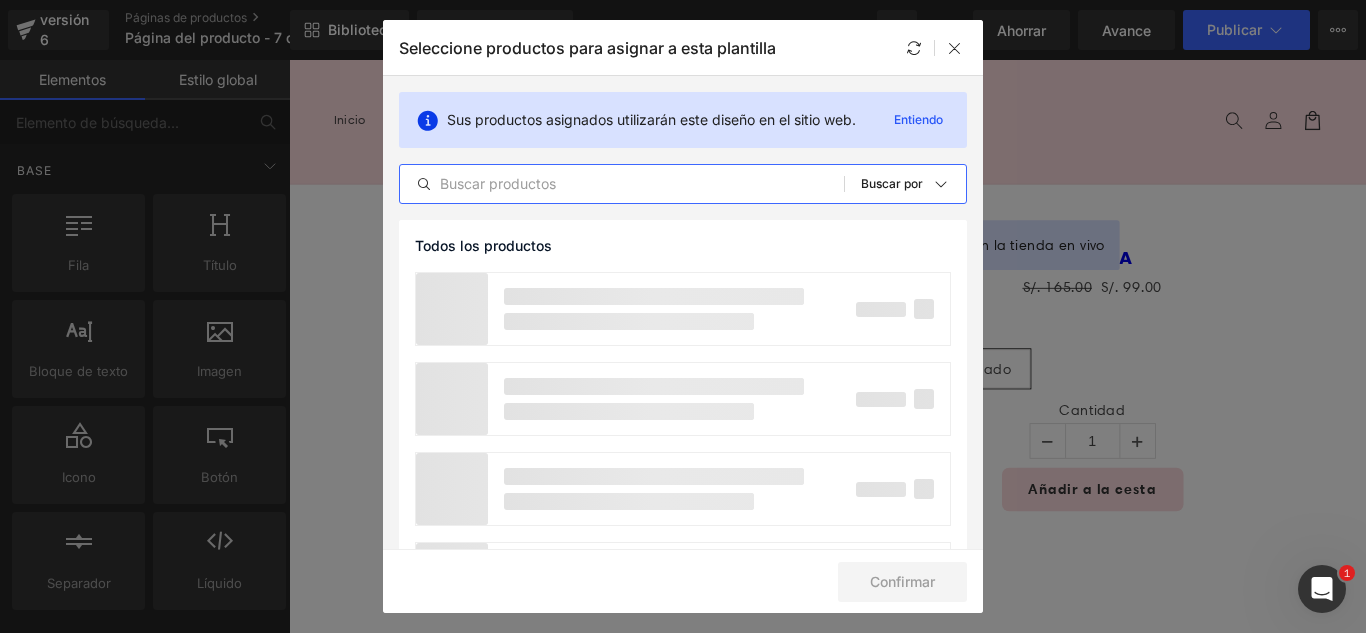 click at bounding box center (622, 184) 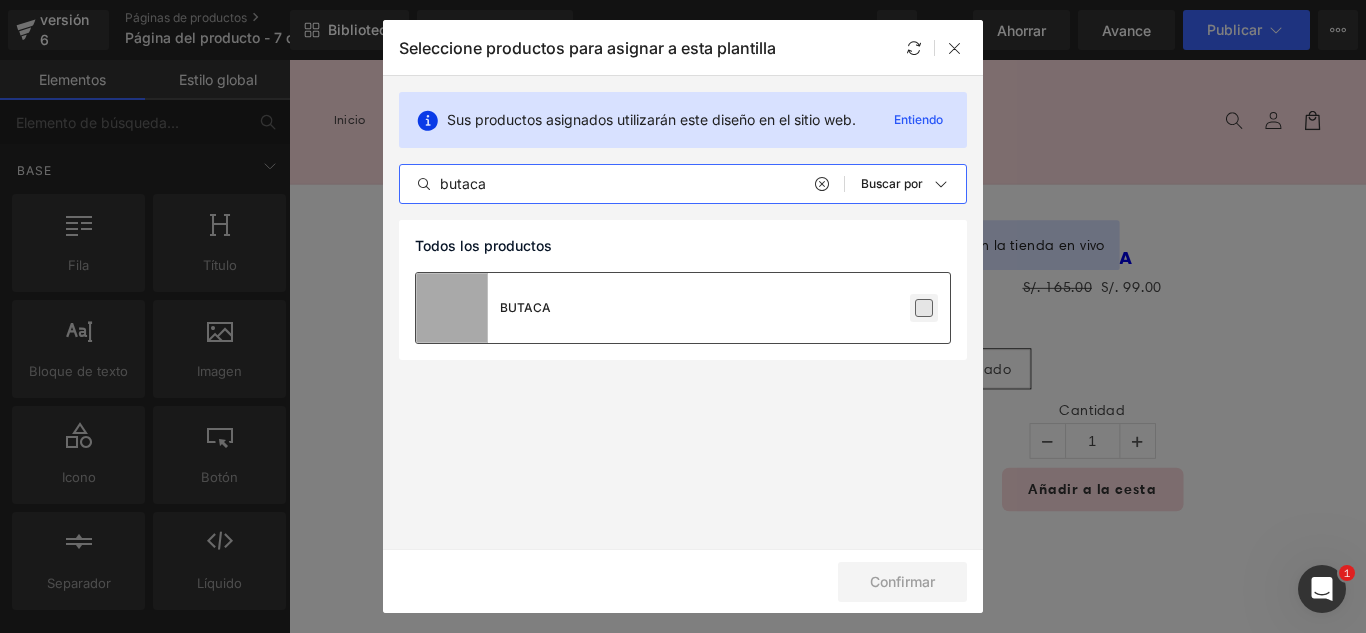 type on "butaca" 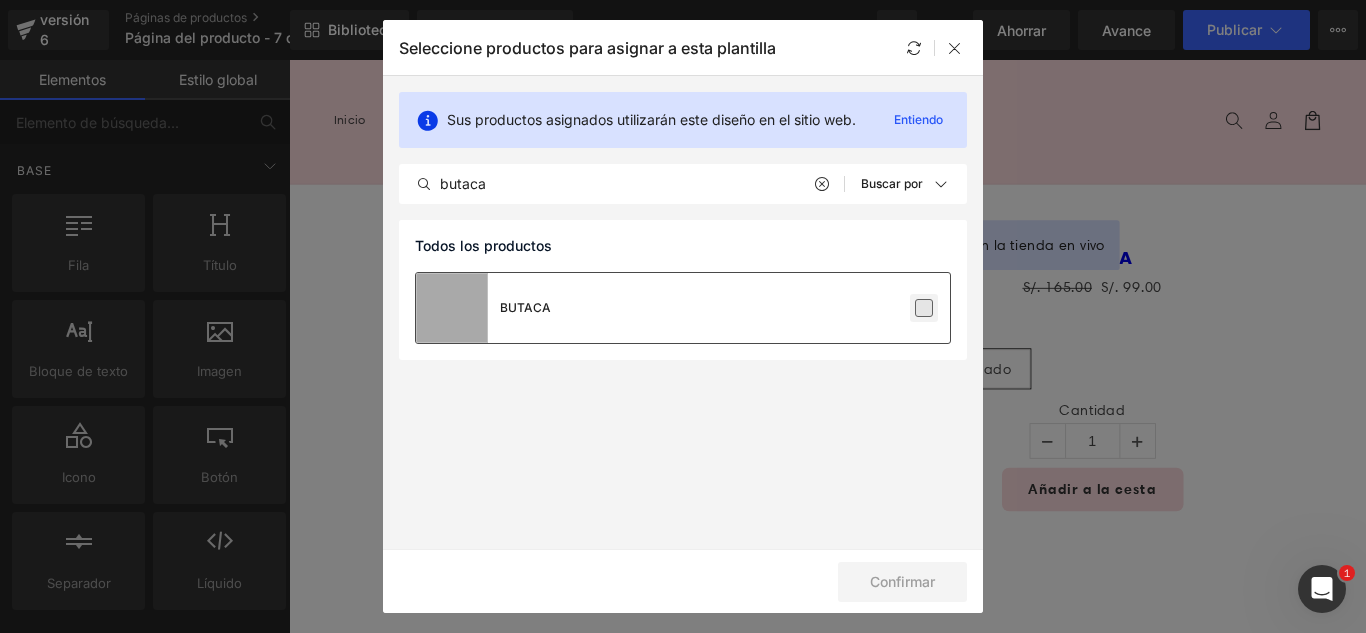 click at bounding box center (924, 308) 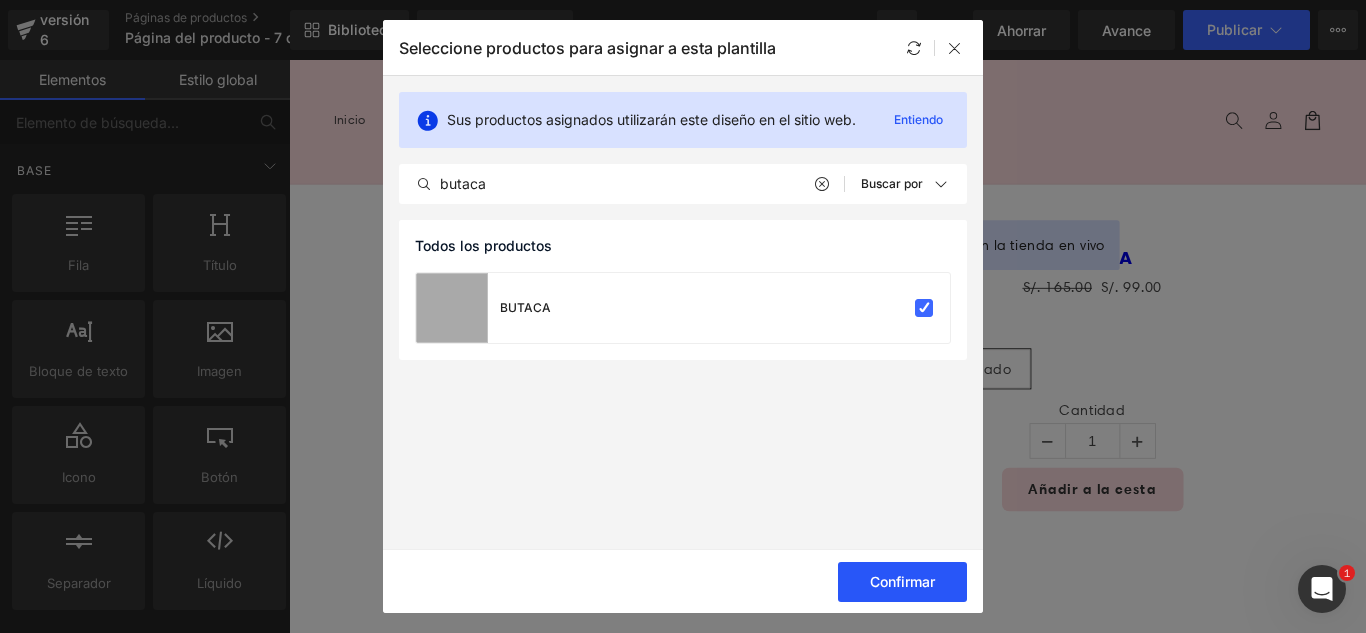 click on "Confirmar" at bounding box center [902, 581] 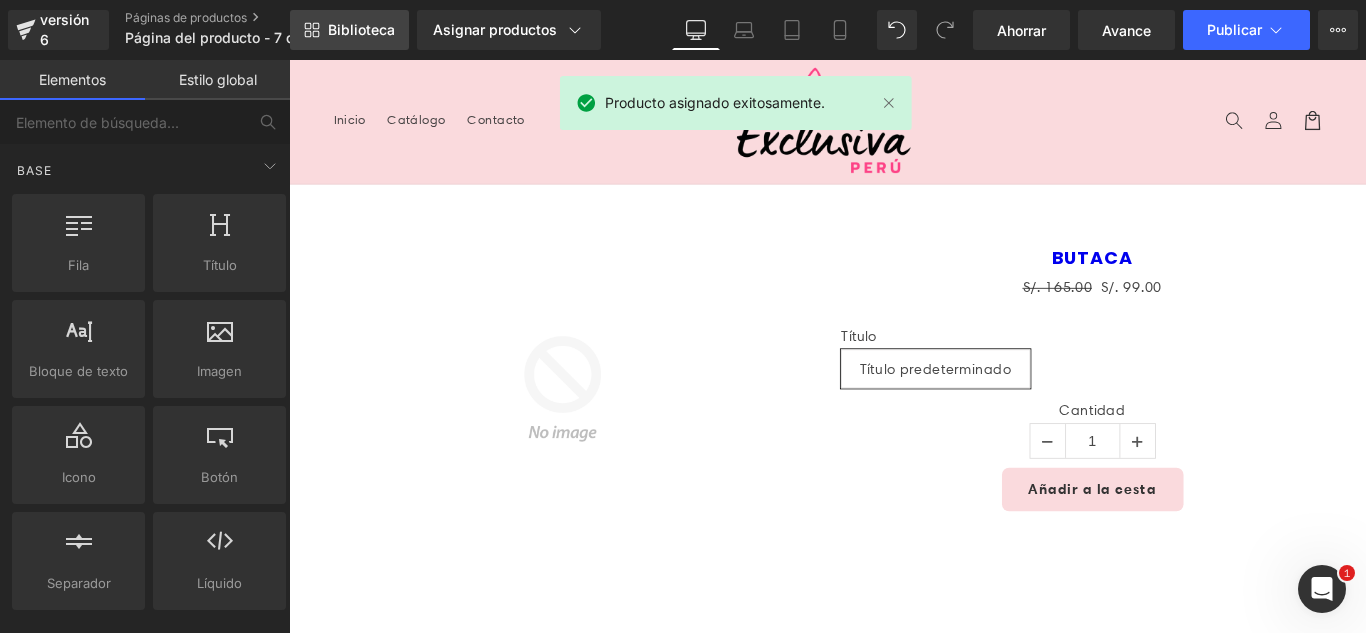 click on "Biblioteca" at bounding box center (361, 29) 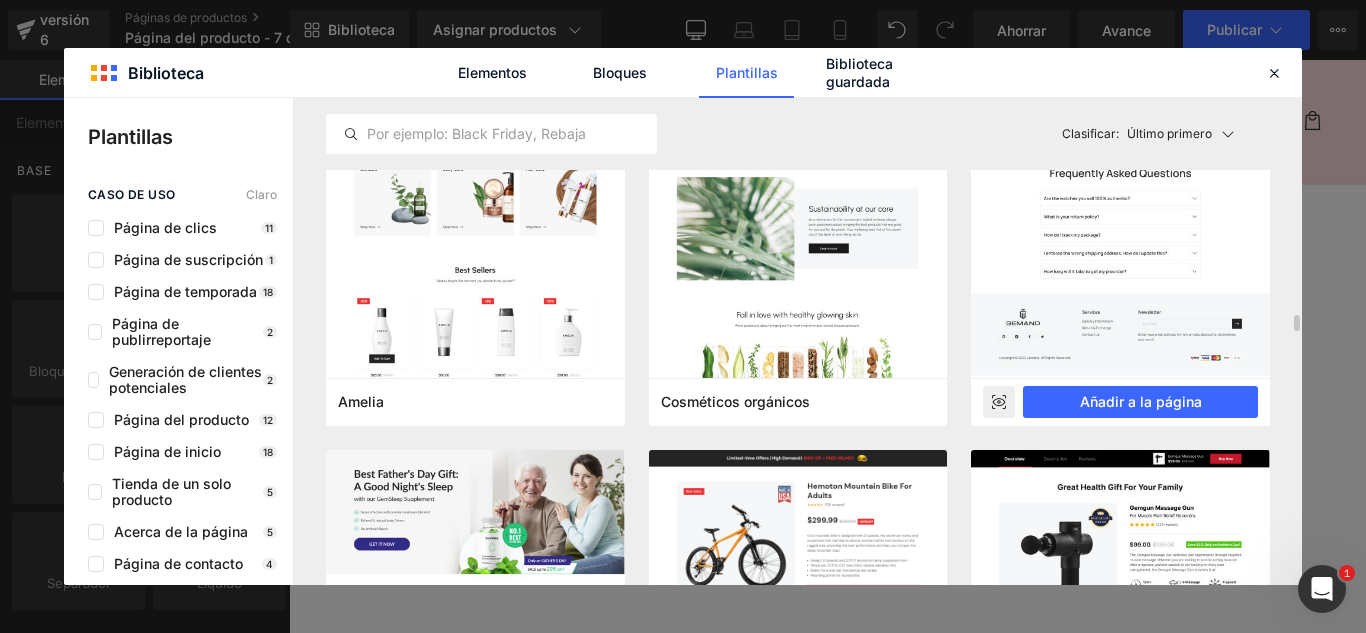 scroll, scrollTop: 6200, scrollLeft: 0, axis: vertical 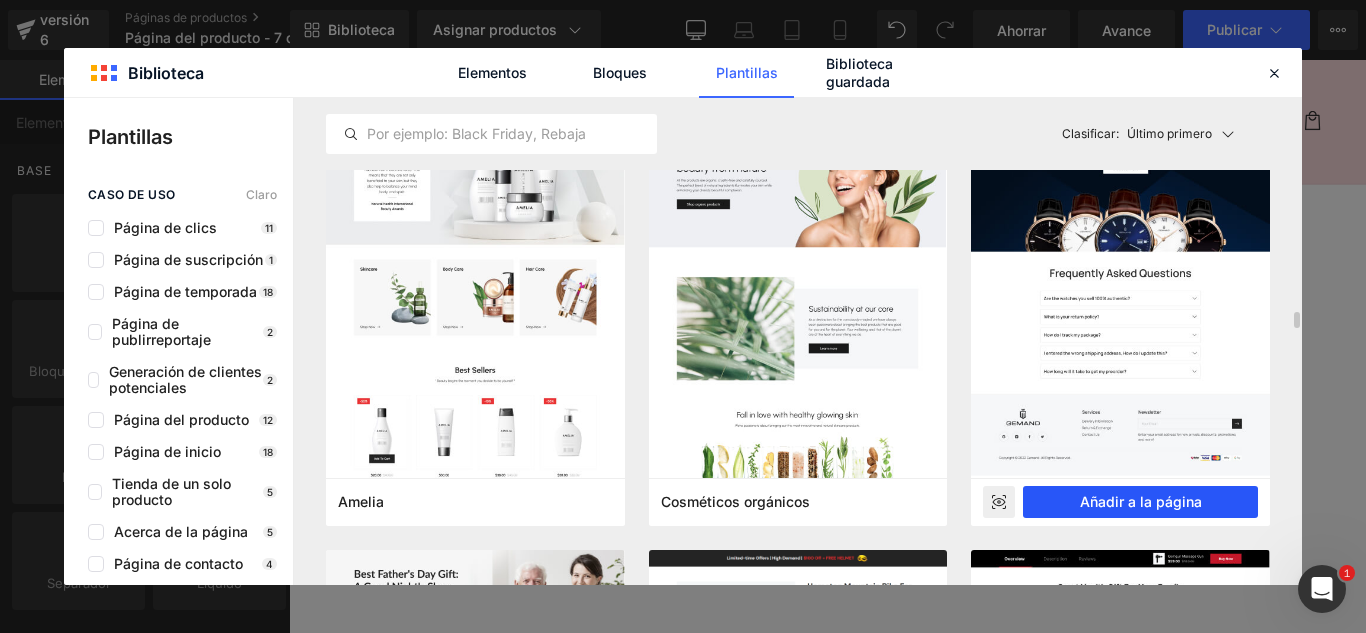 click on "Añadir a la página" at bounding box center [1141, 501] 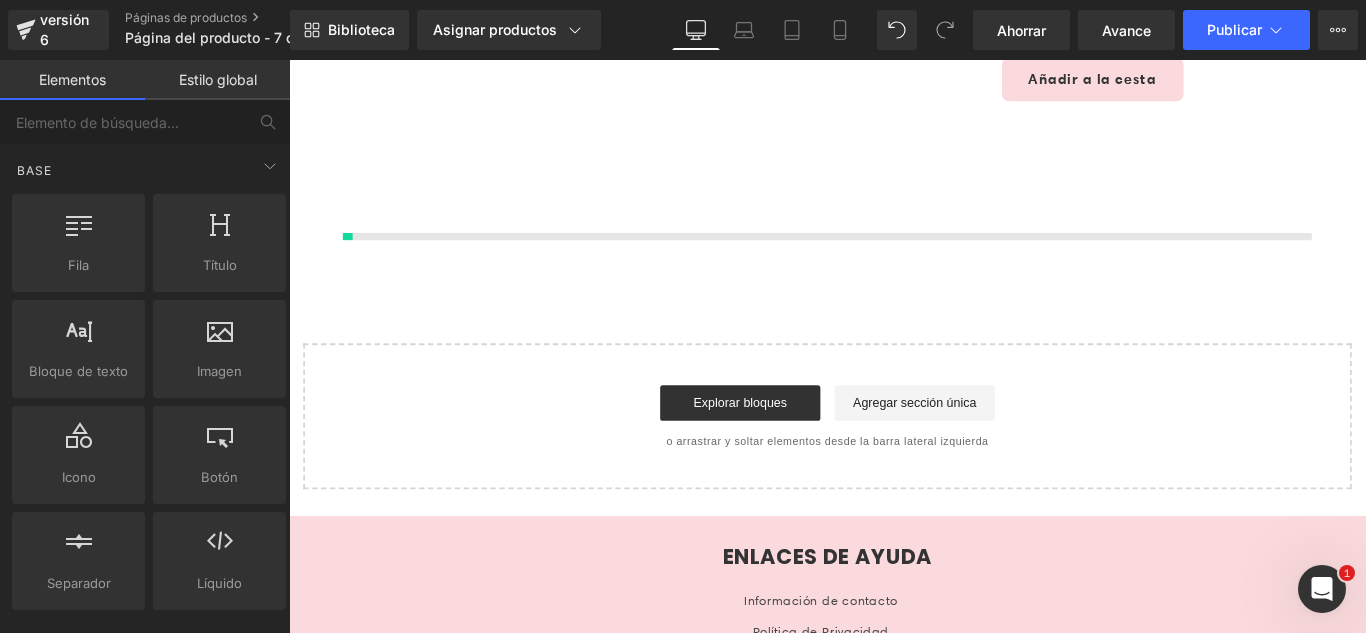 scroll, scrollTop: 475, scrollLeft: 0, axis: vertical 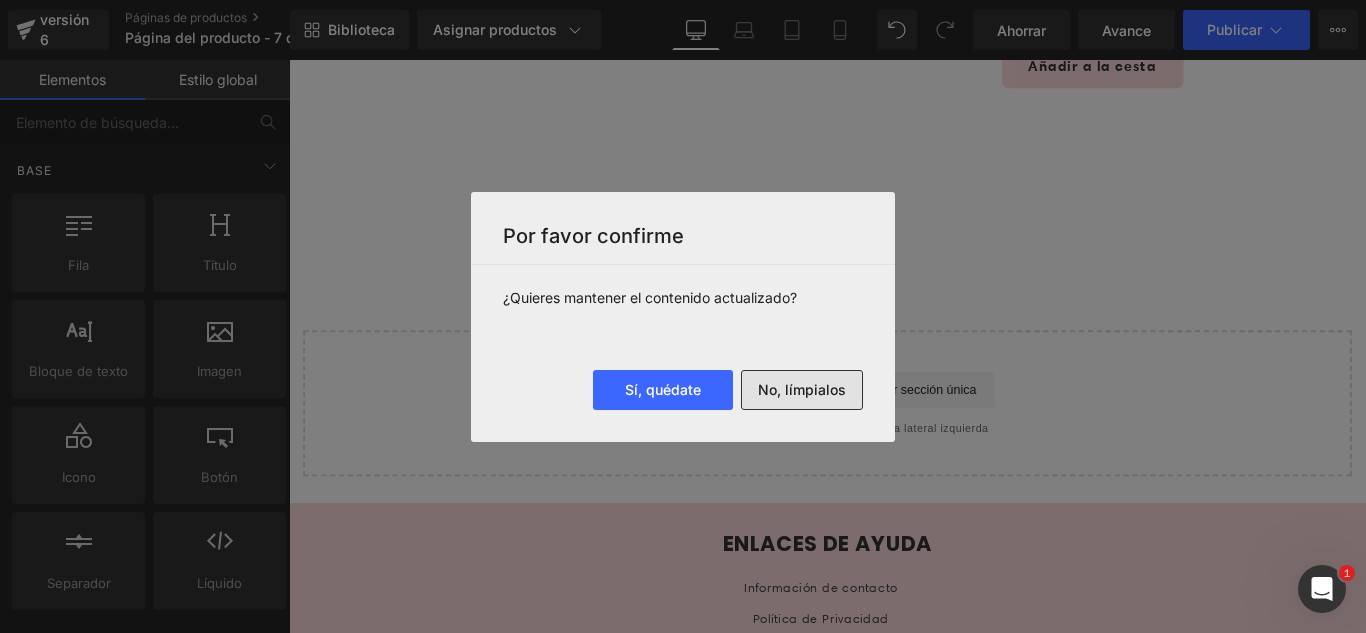 click on "No, límpialos" at bounding box center (802, 389) 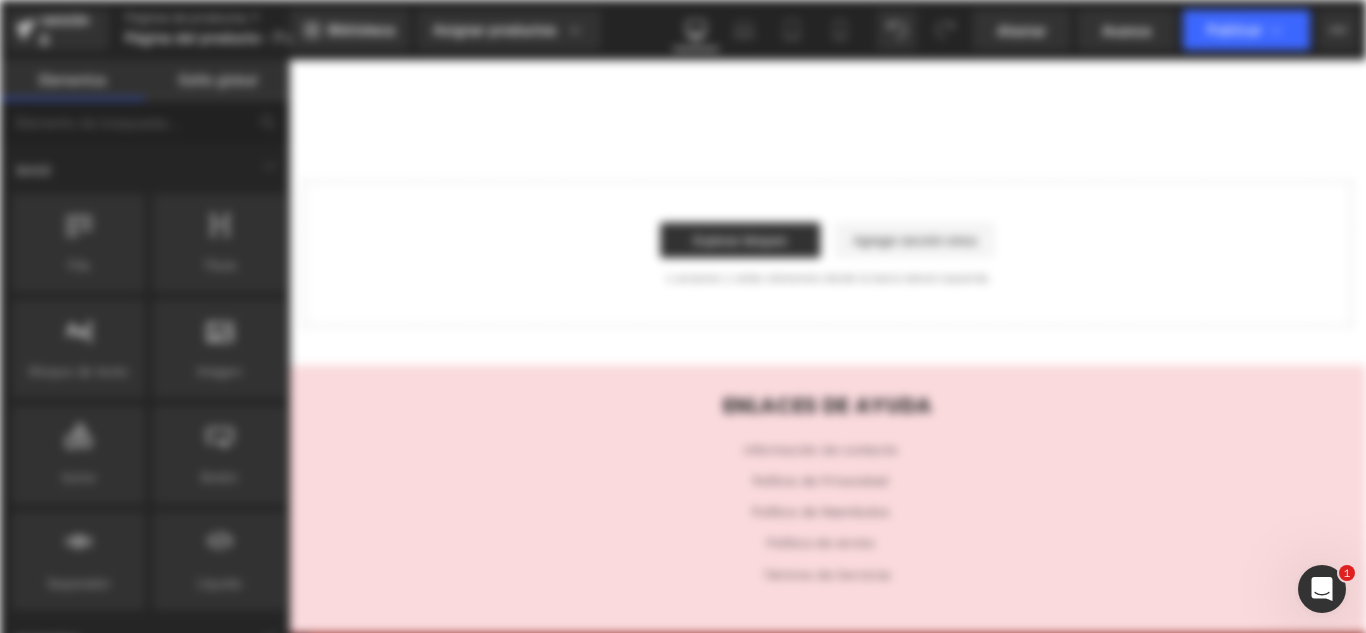 scroll, scrollTop: 0, scrollLeft: 0, axis: both 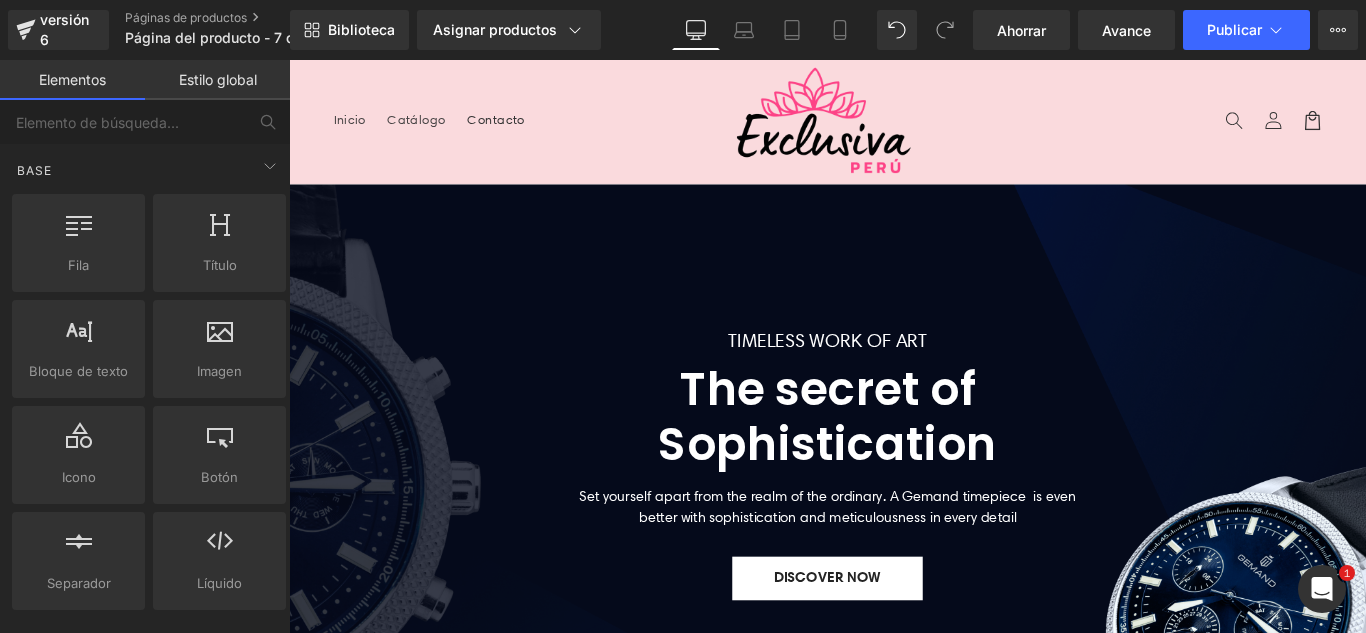 drag, startPoint x: 553, startPoint y: 122, endPoint x: 556, endPoint y: 145, distance: 23.194826 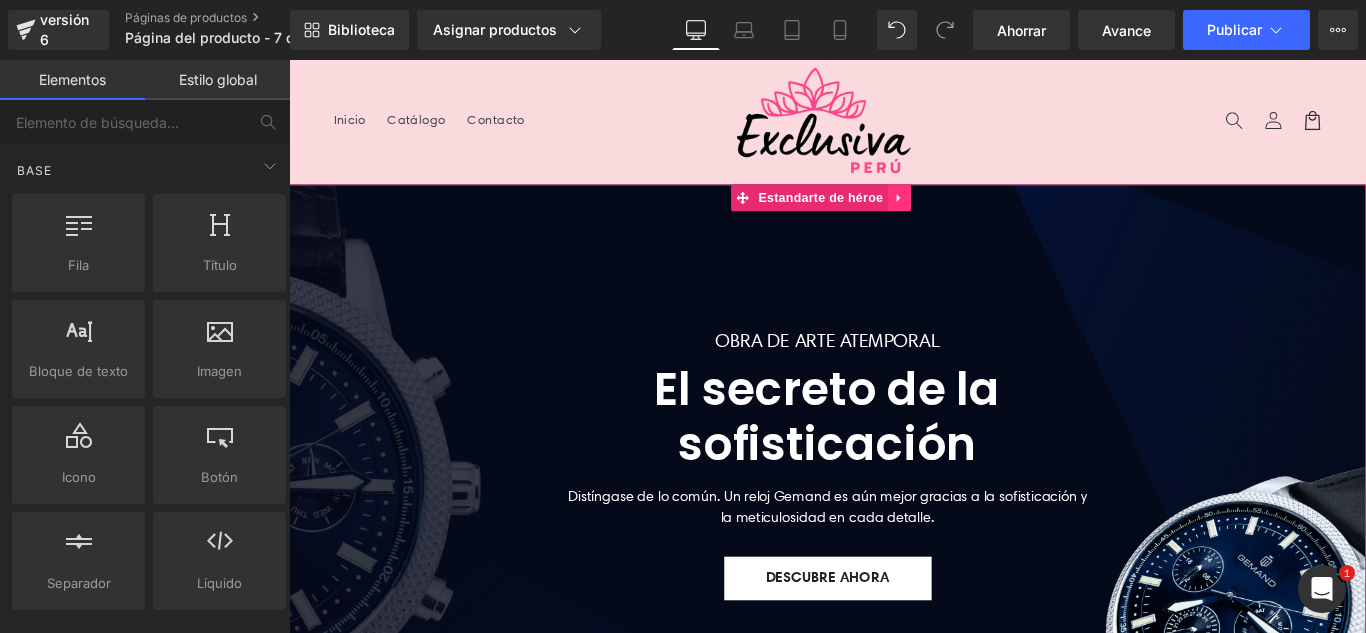 click 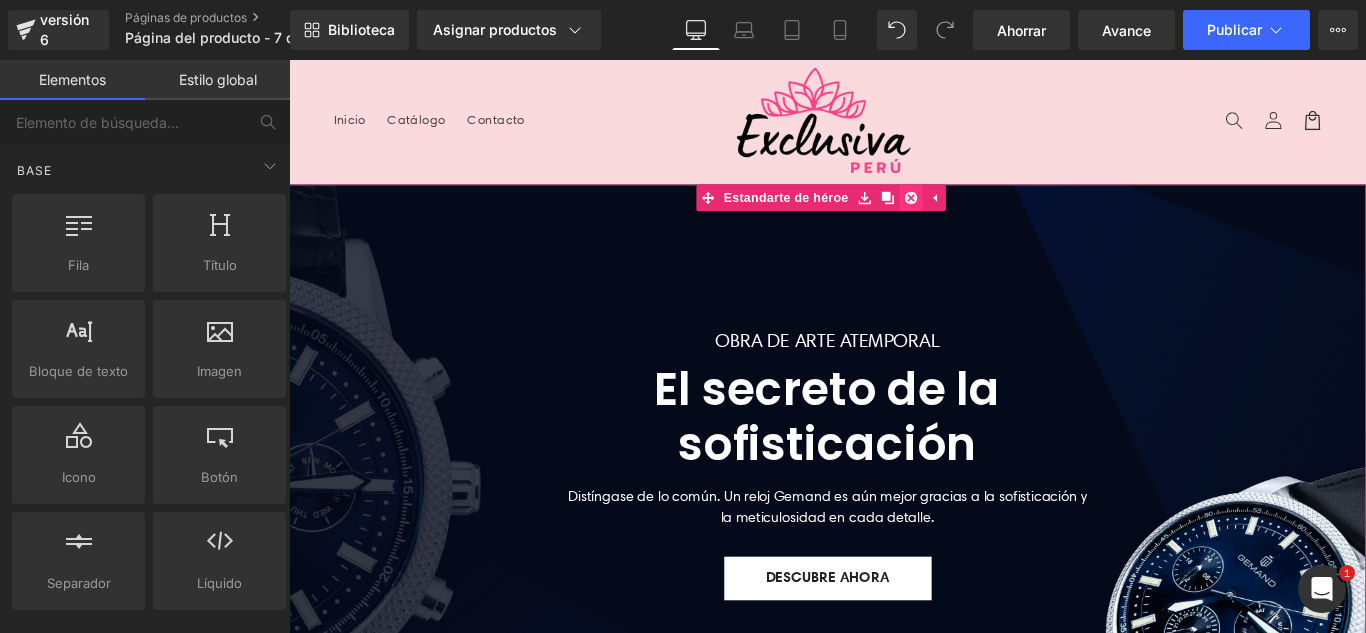click 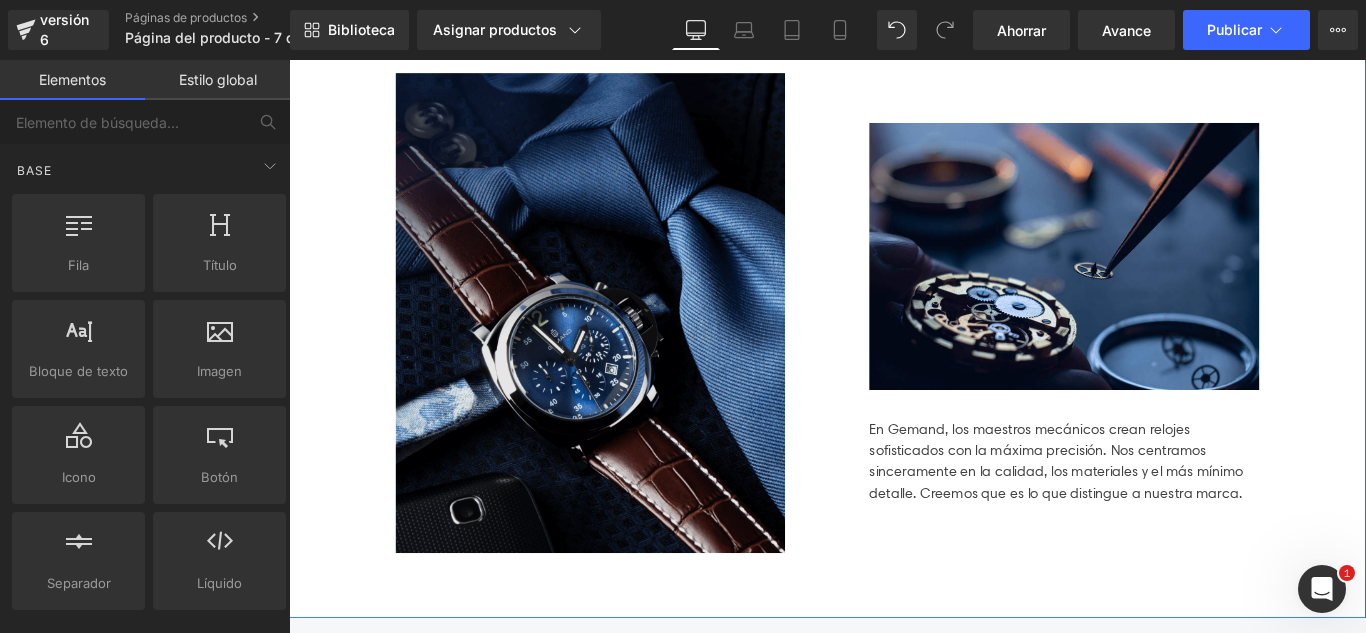 scroll, scrollTop: 800, scrollLeft: 0, axis: vertical 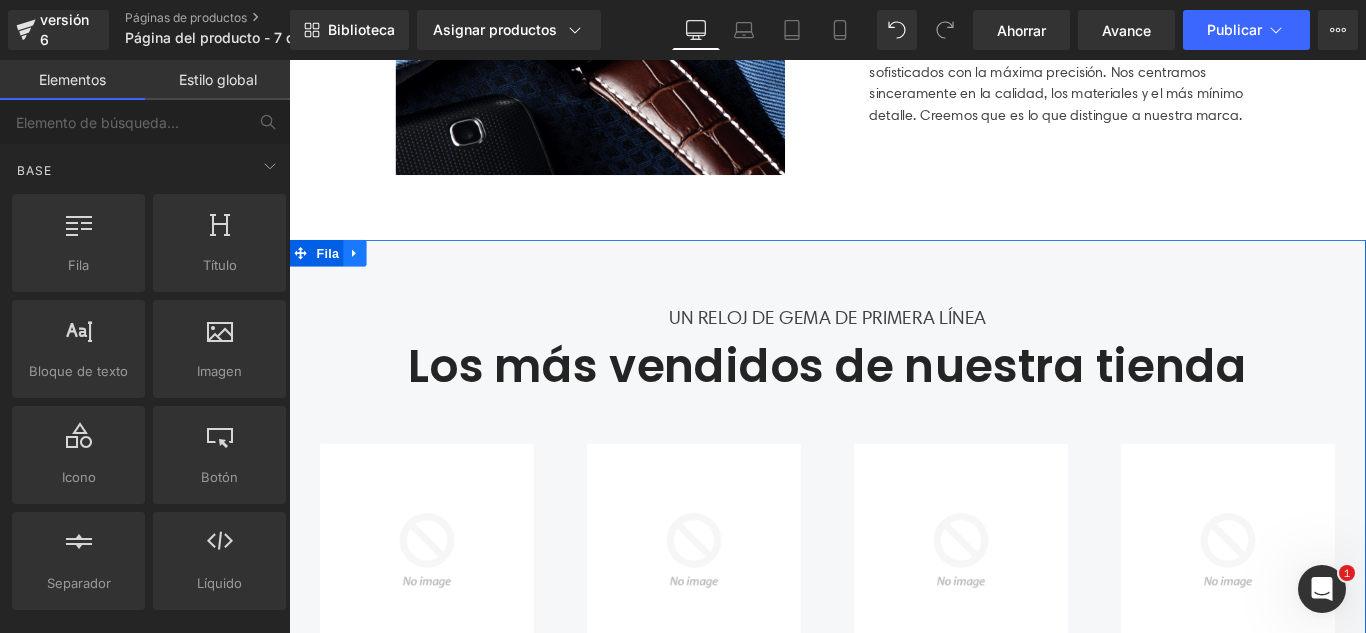 click 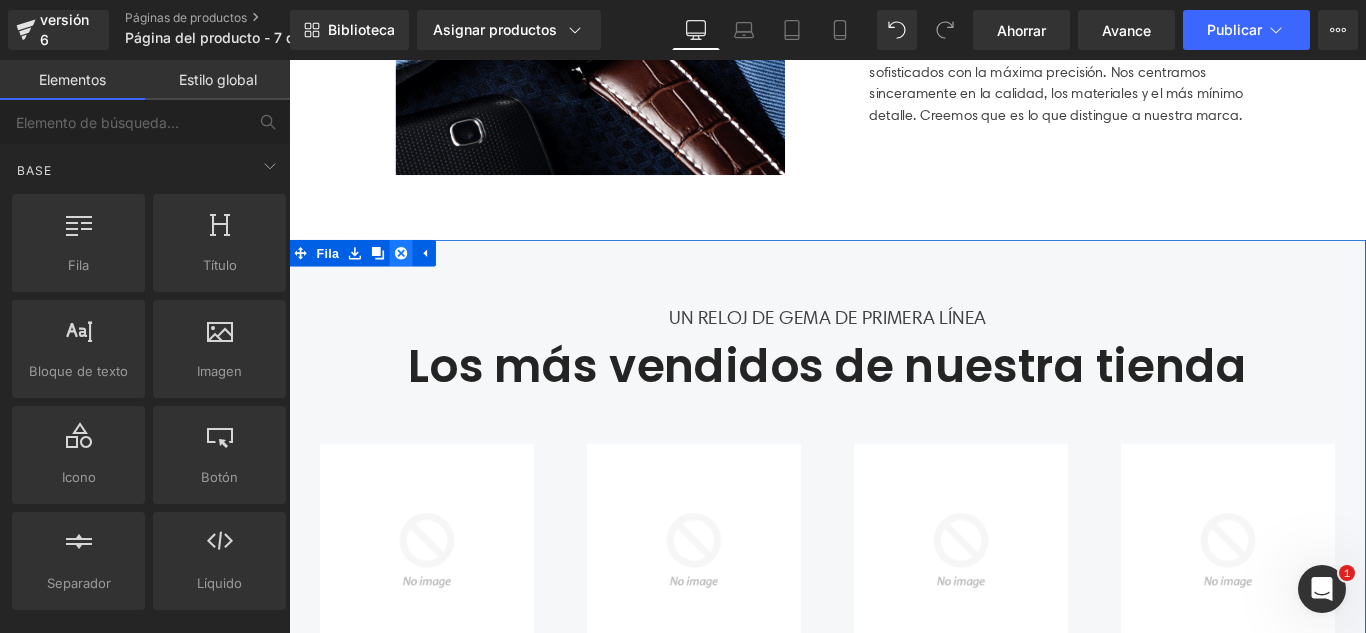 click 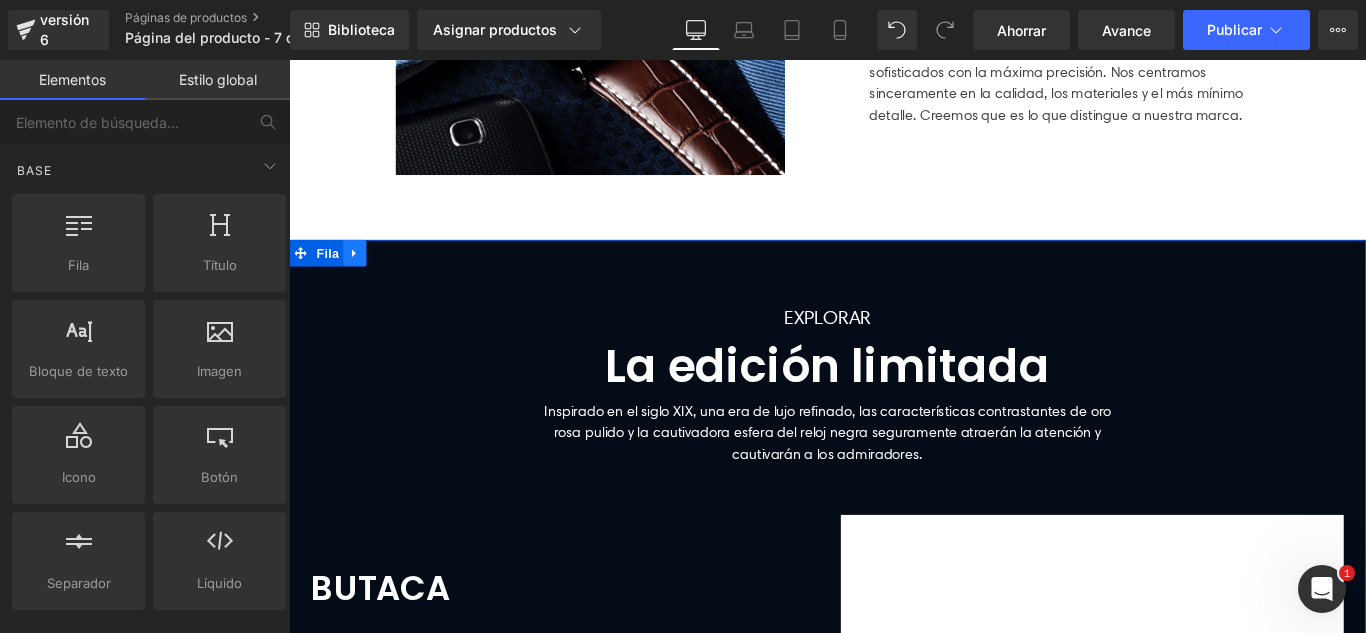 click 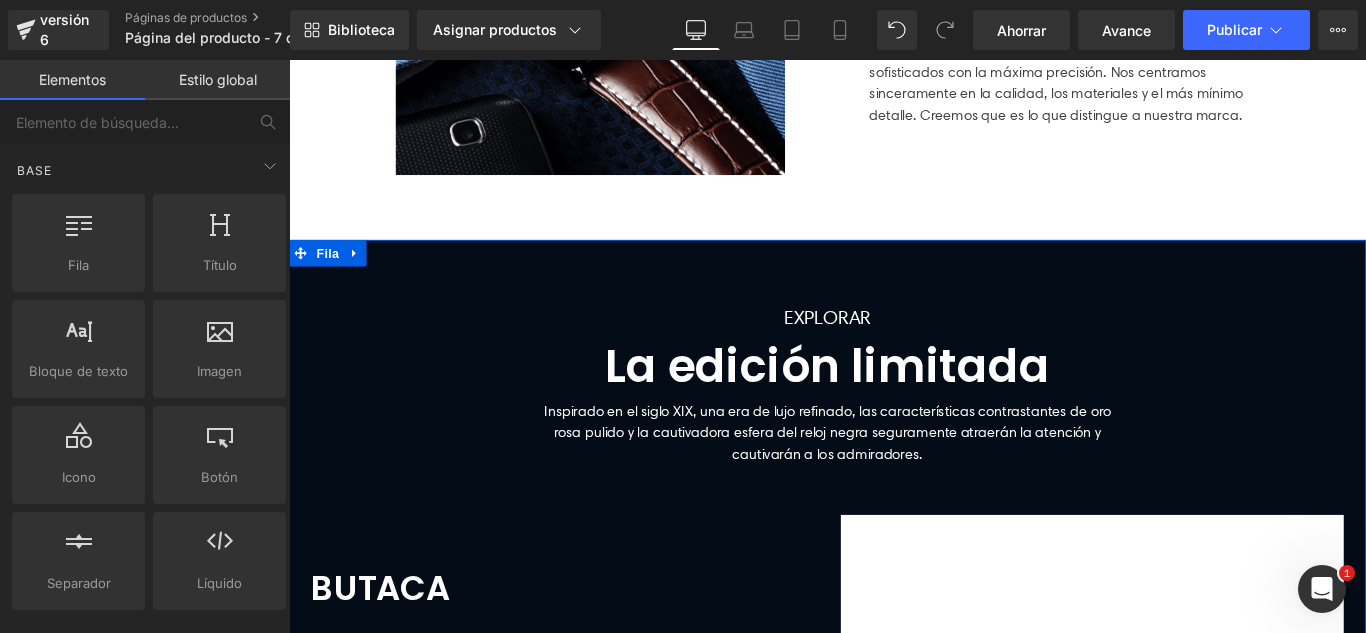 drag, startPoint x: 362, startPoint y: 282, endPoint x: 374, endPoint y: 283, distance: 12.0415945 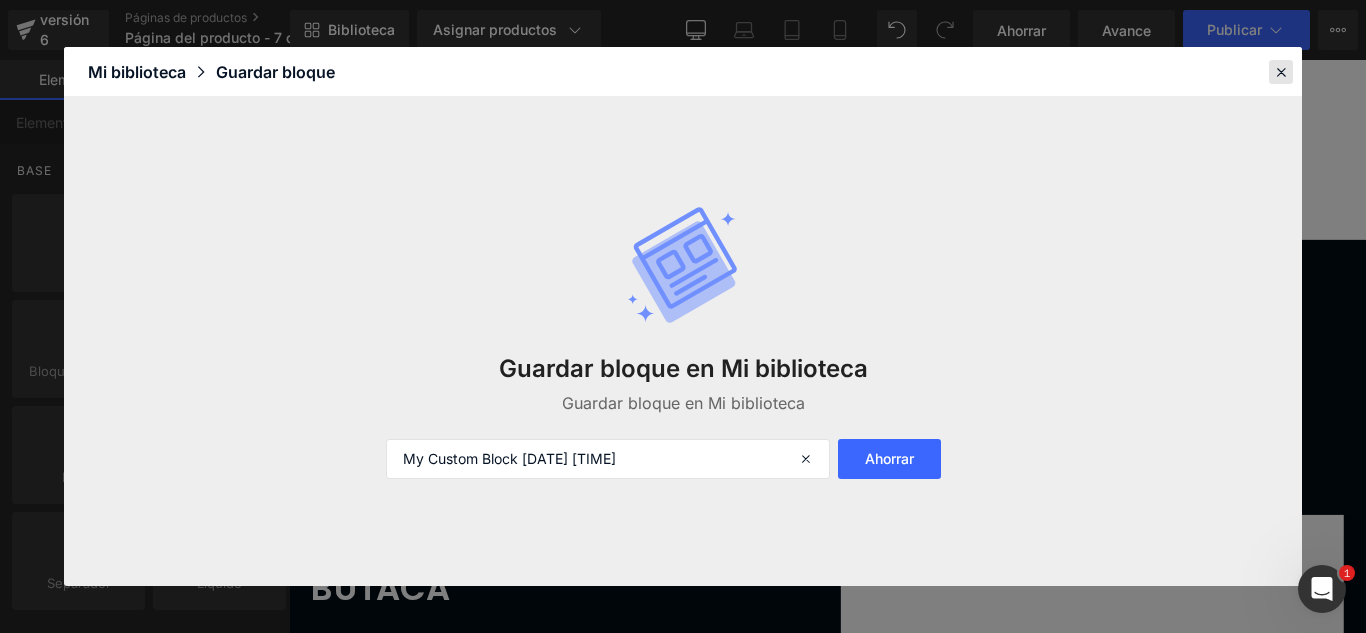 click at bounding box center [1281, 72] 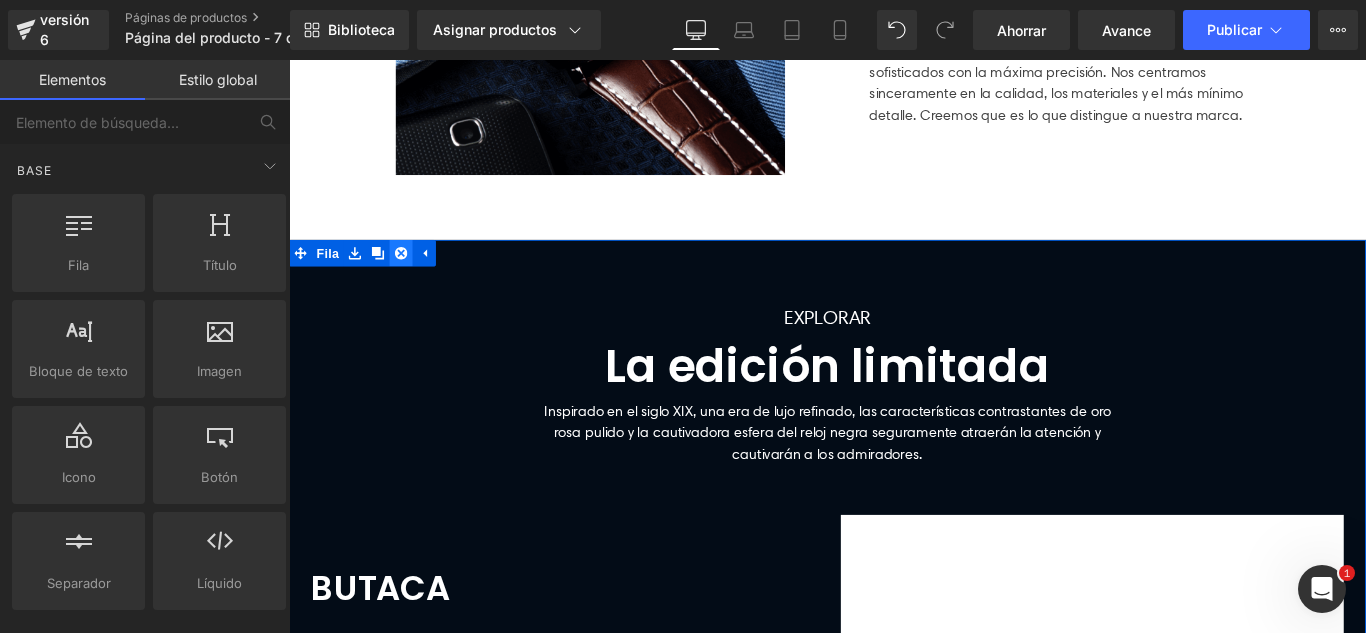 click 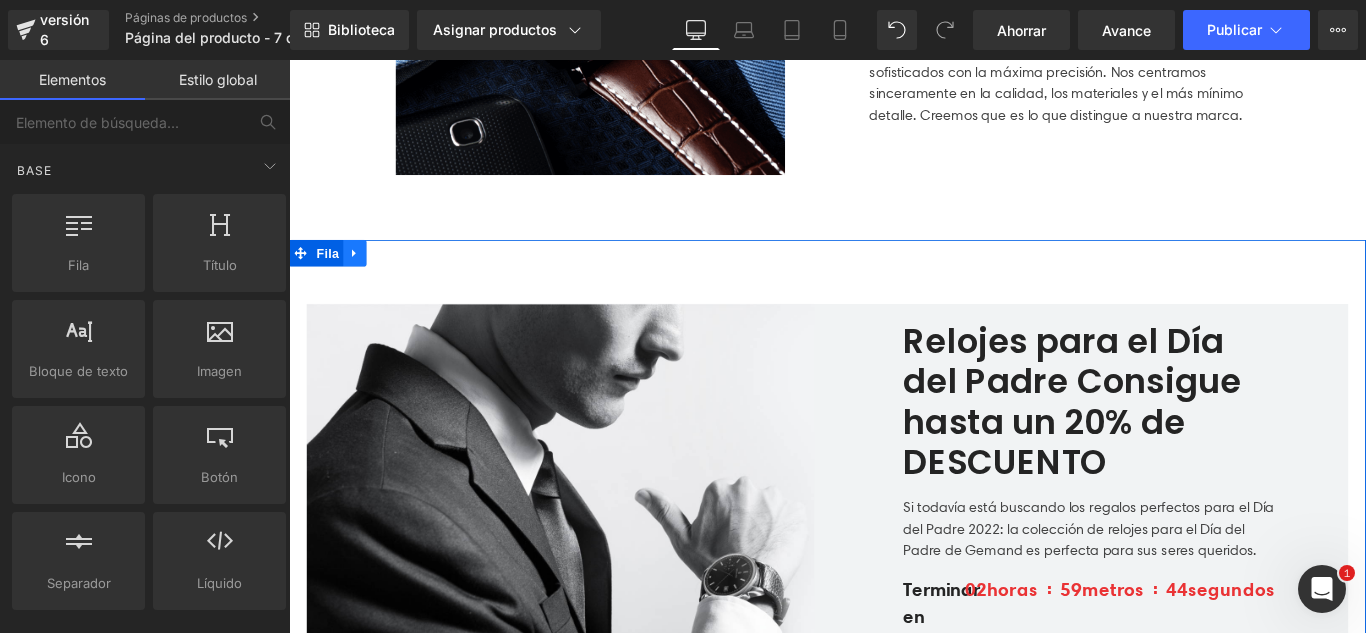click 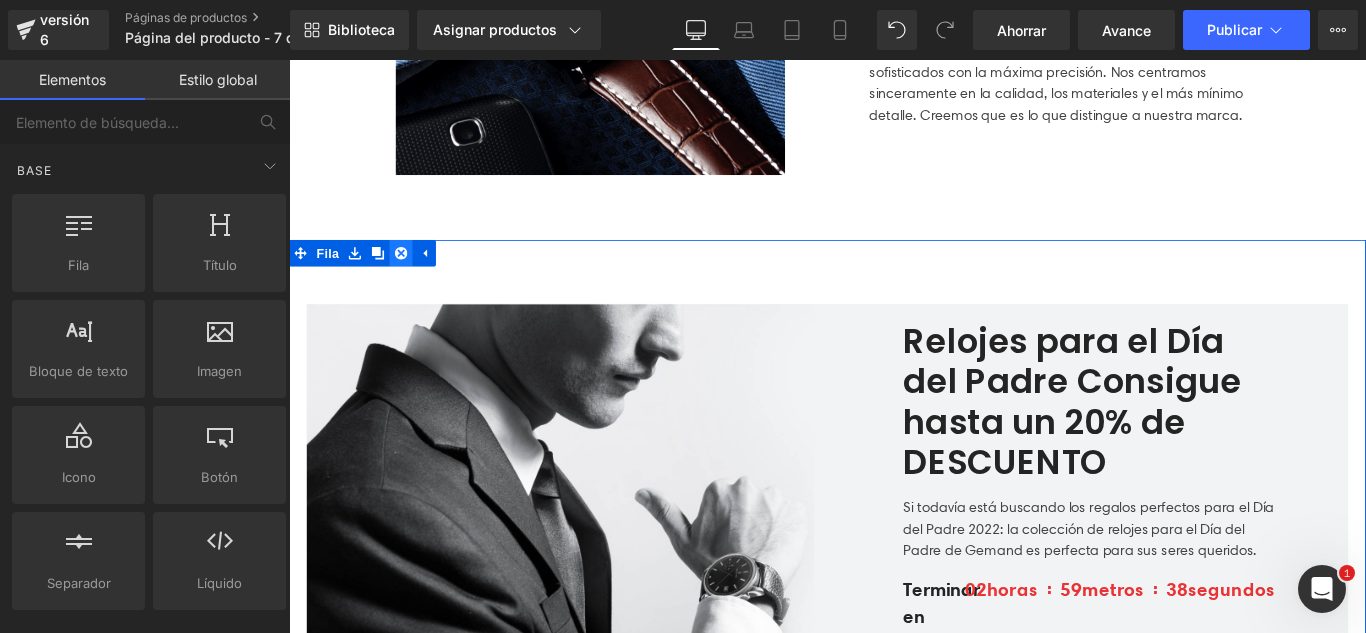 click 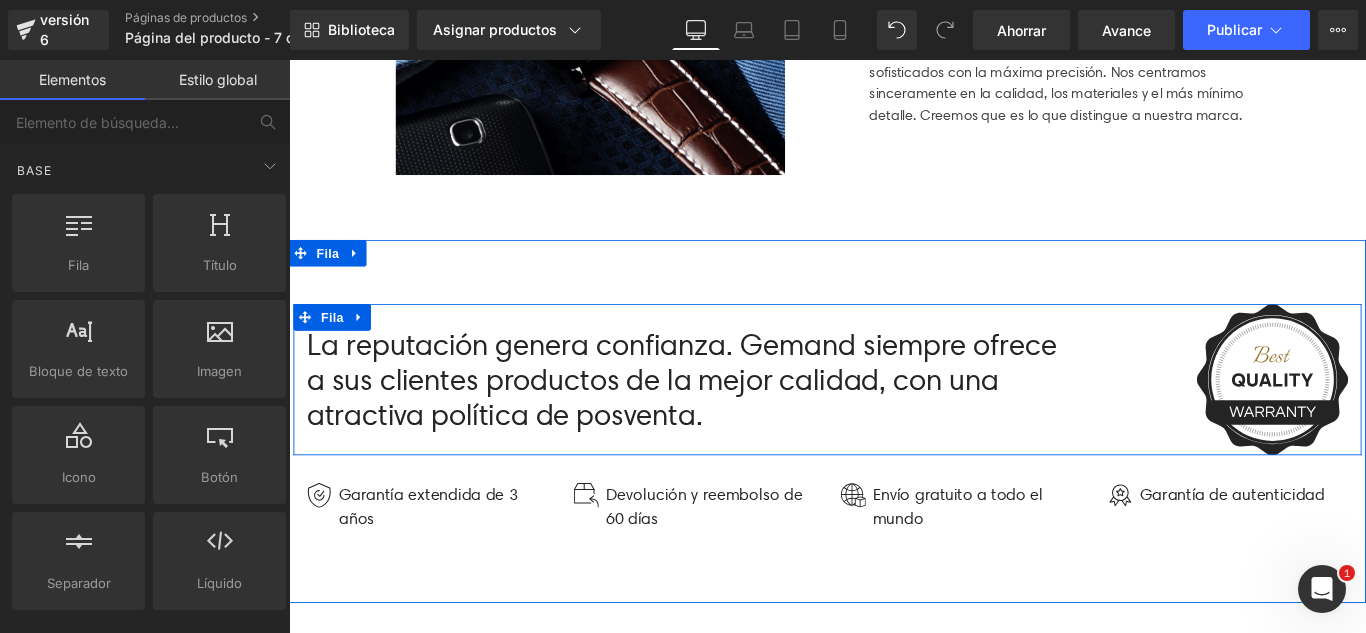 click 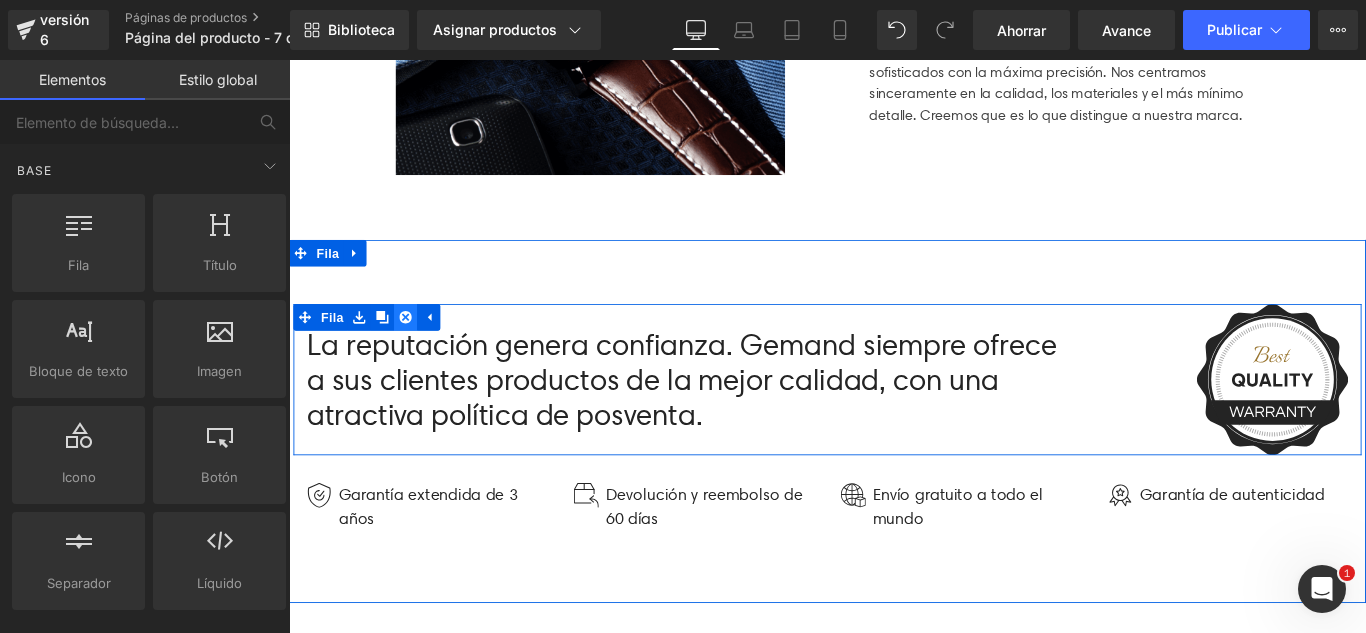 click 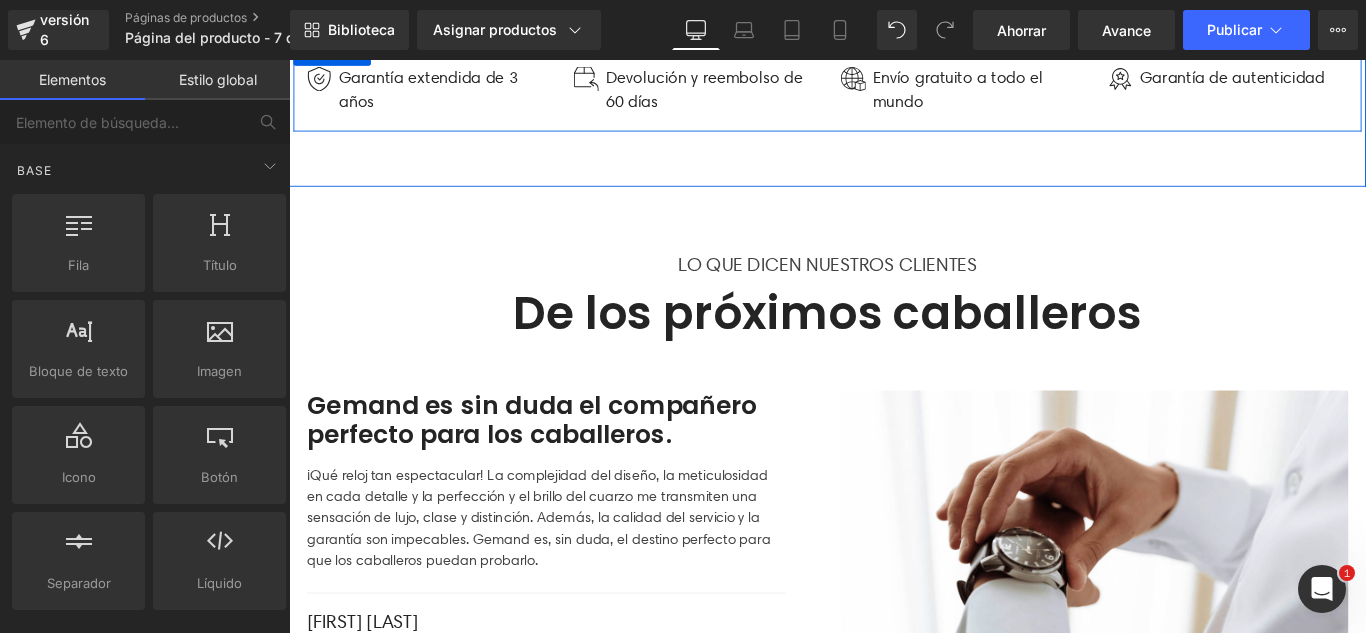 scroll, scrollTop: 1200, scrollLeft: 0, axis: vertical 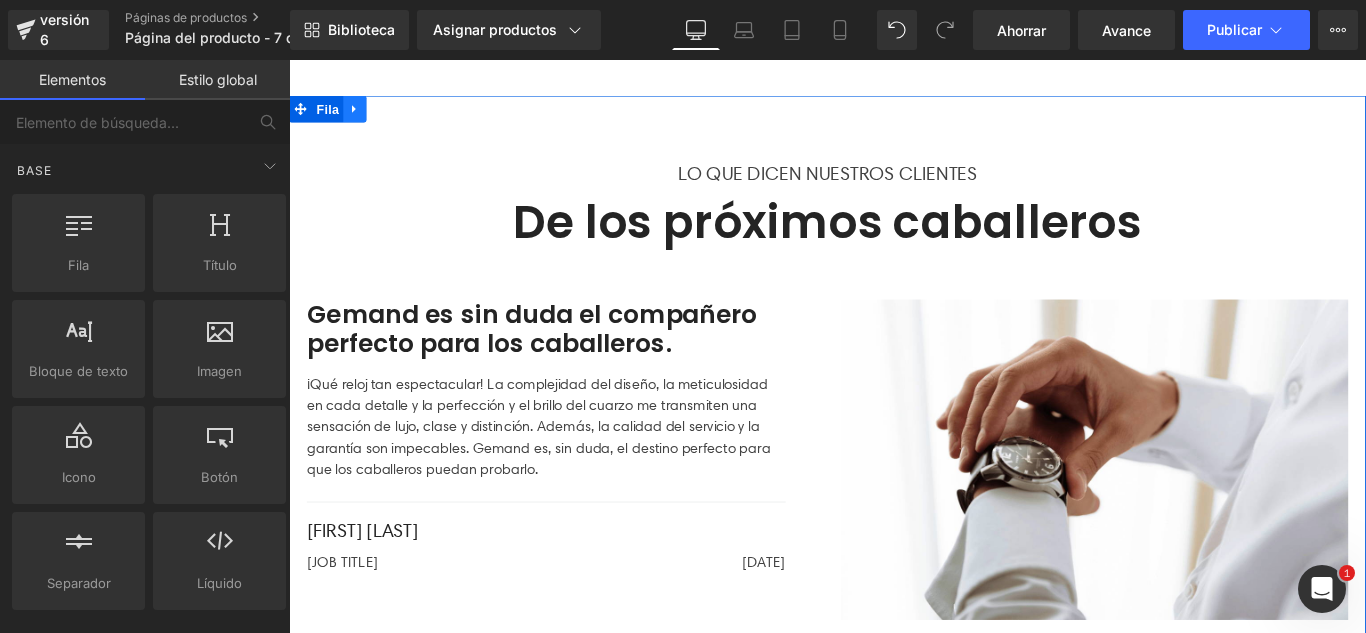 click at bounding box center [363, 115] 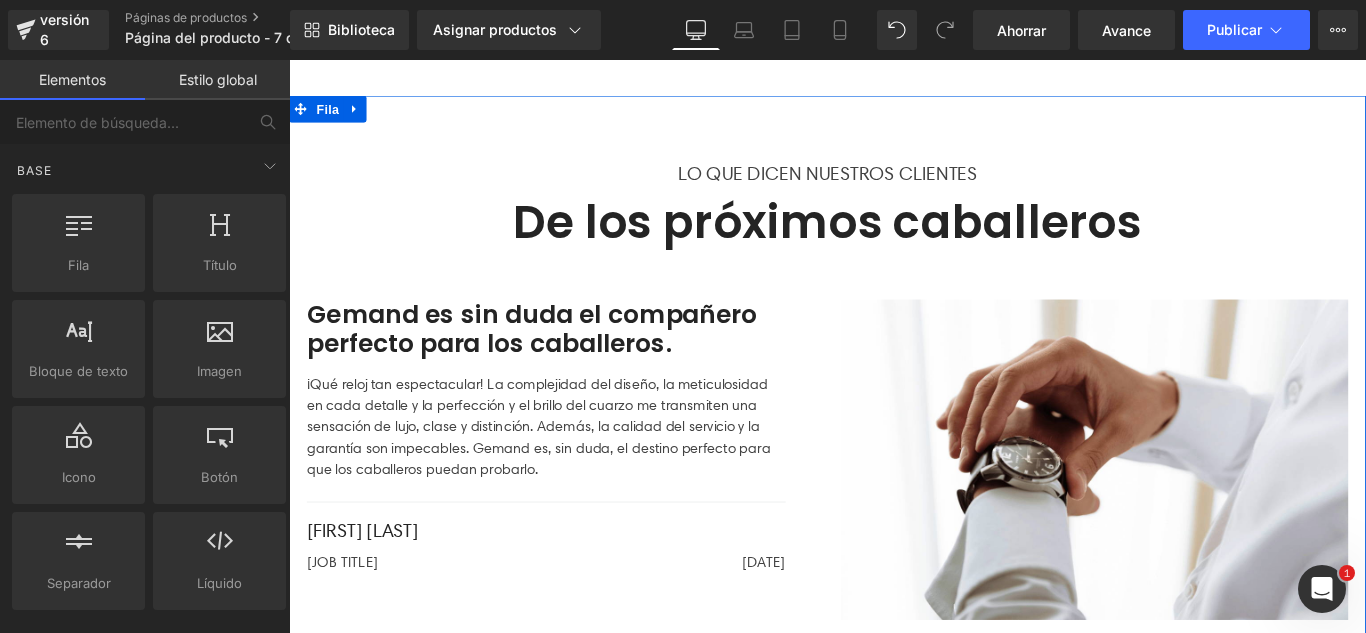 click at bounding box center (289, 60) 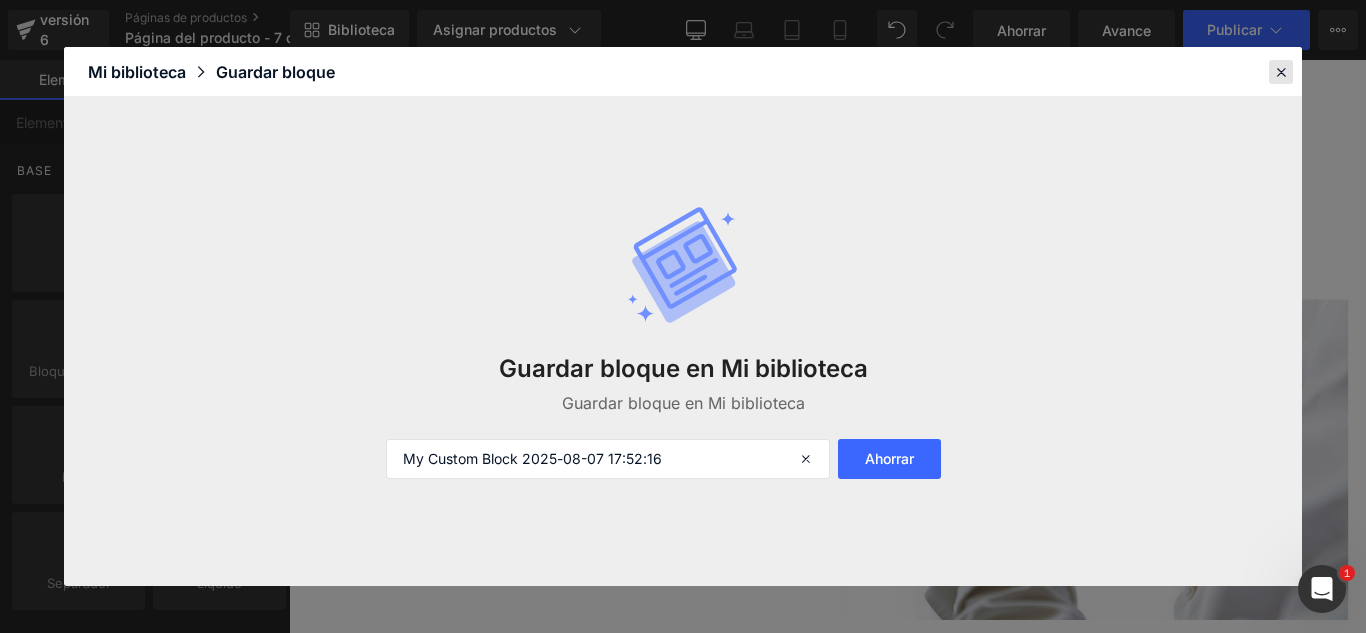 click at bounding box center (1281, 72) 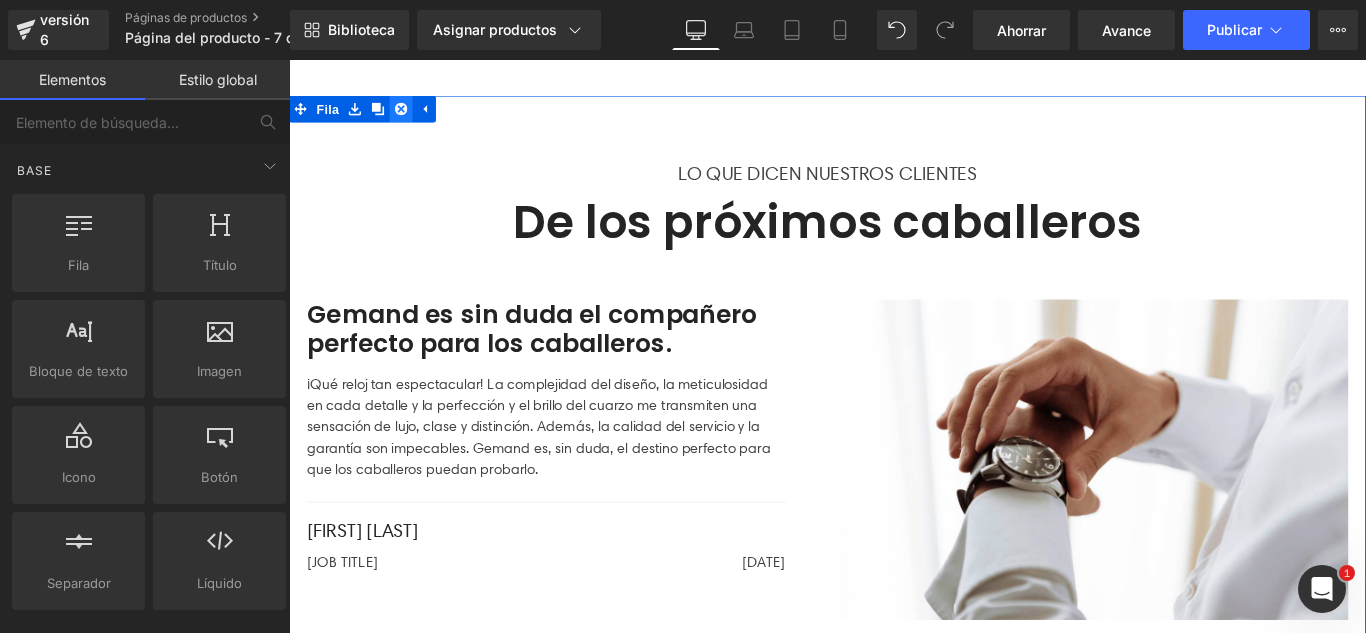 click 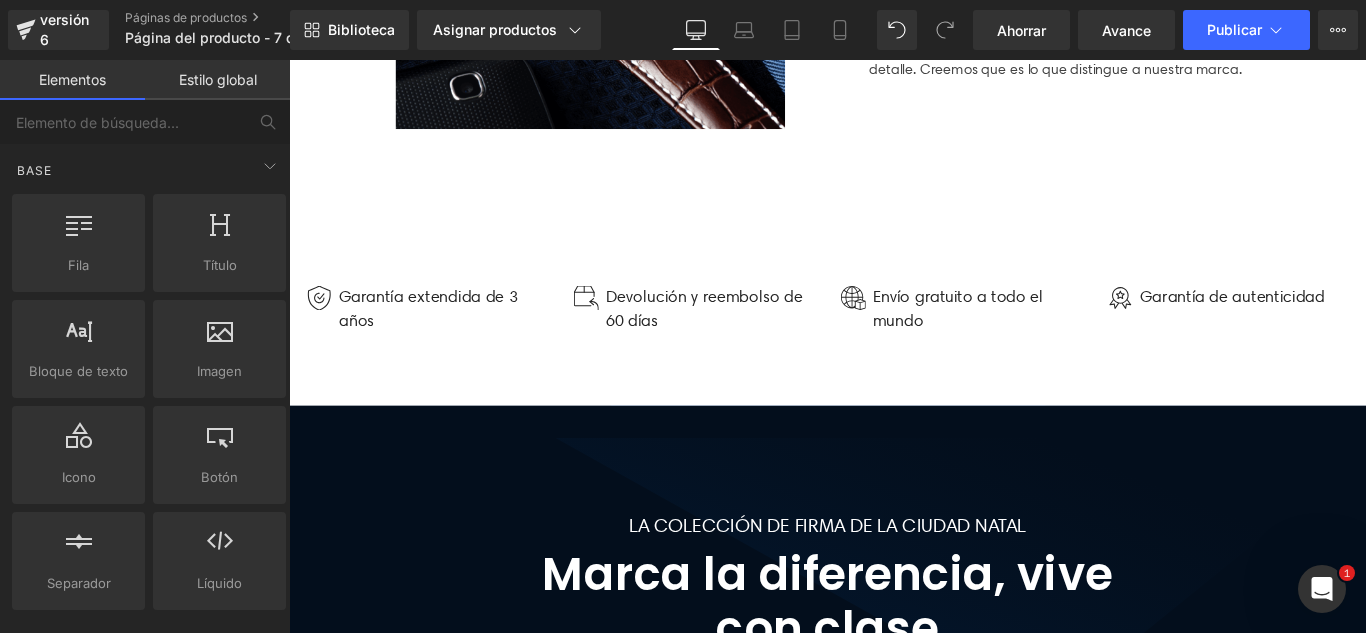 scroll, scrollTop: 900, scrollLeft: 0, axis: vertical 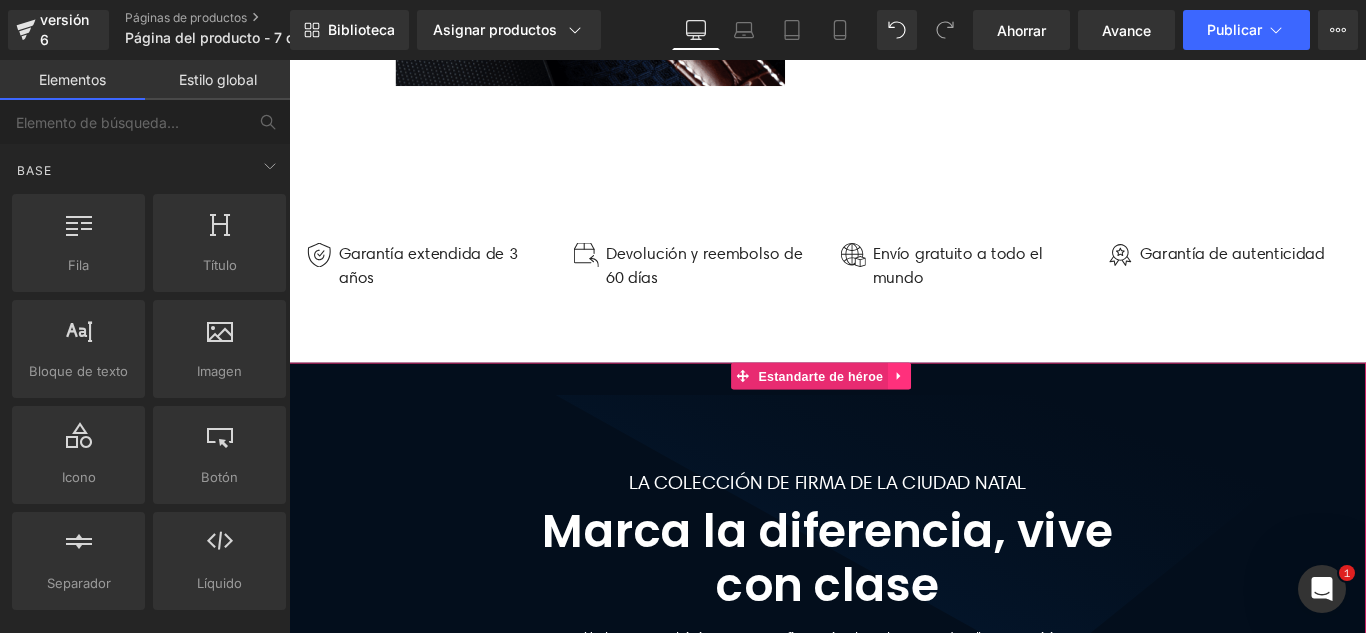 click 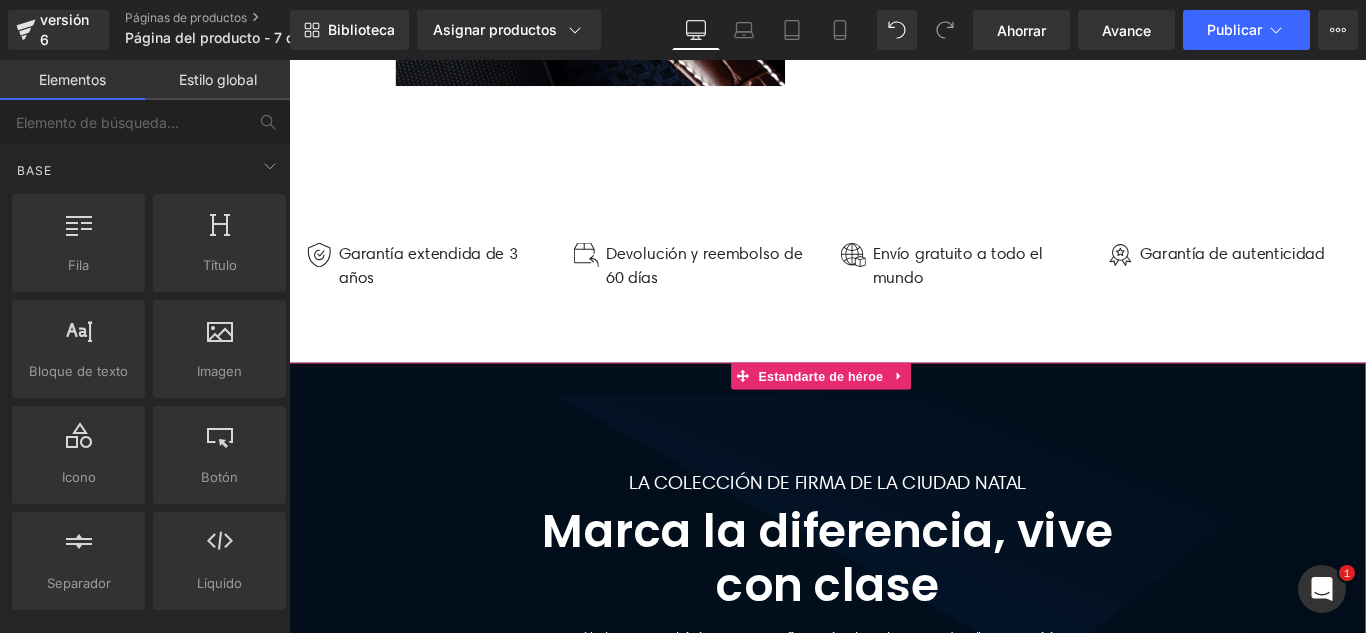 drag, startPoint x: 973, startPoint y: 412, endPoint x: 996, endPoint y: 409, distance: 23.194826 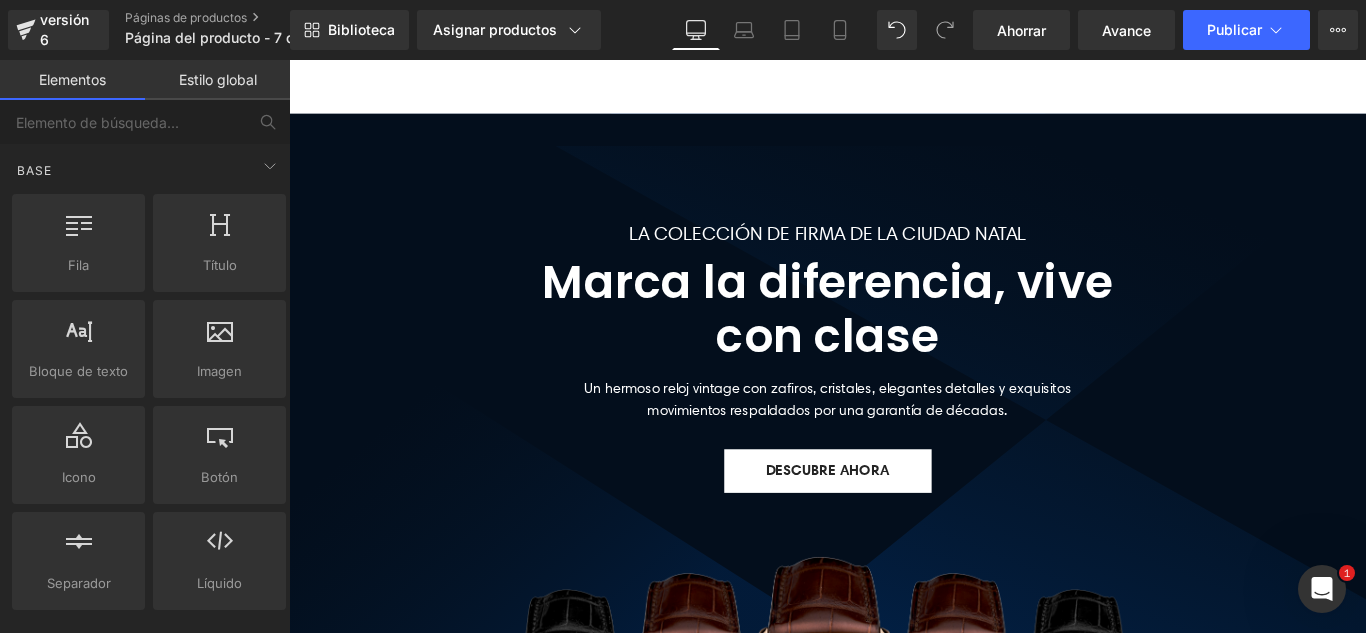 scroll, scrollTop: 1009, scrollLeft: 0, axis: vertical 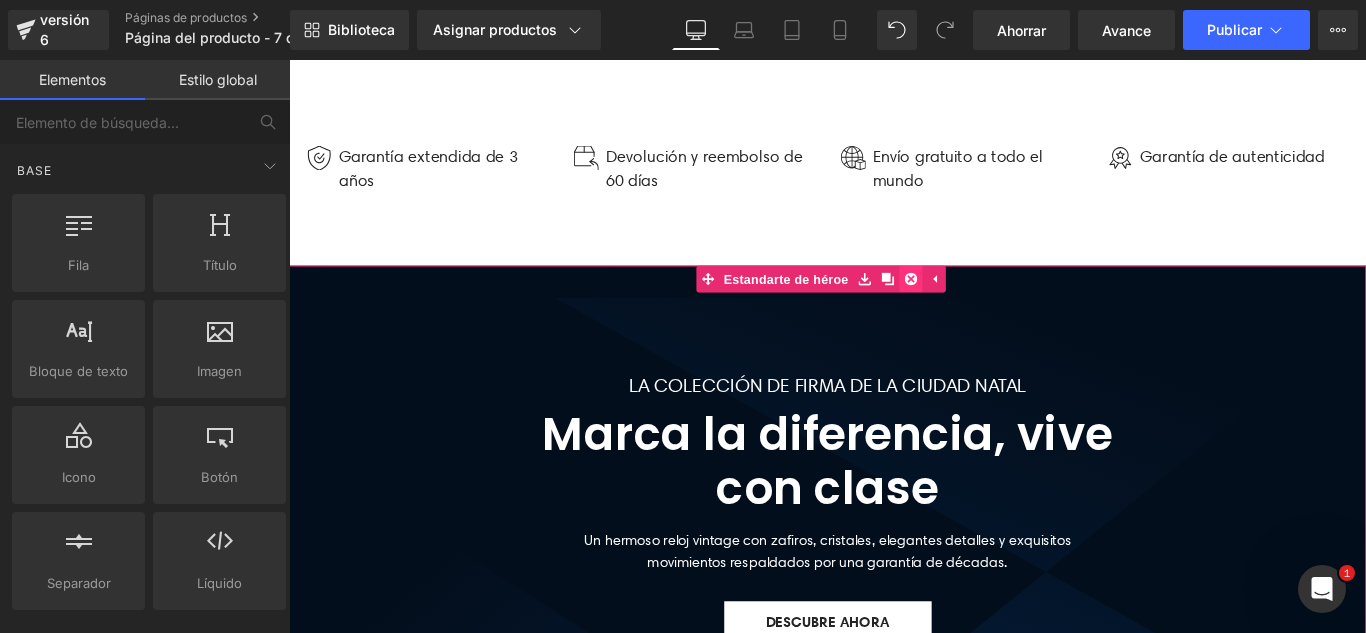 click at bounding box center (988, 306) 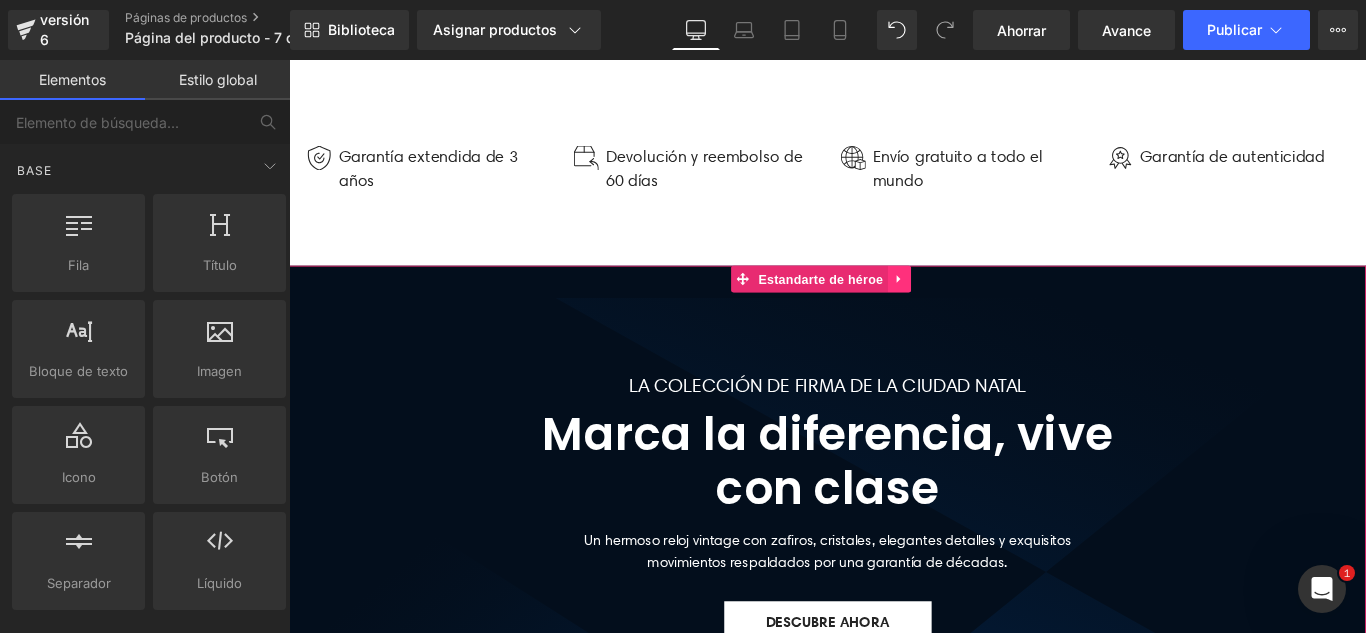 click 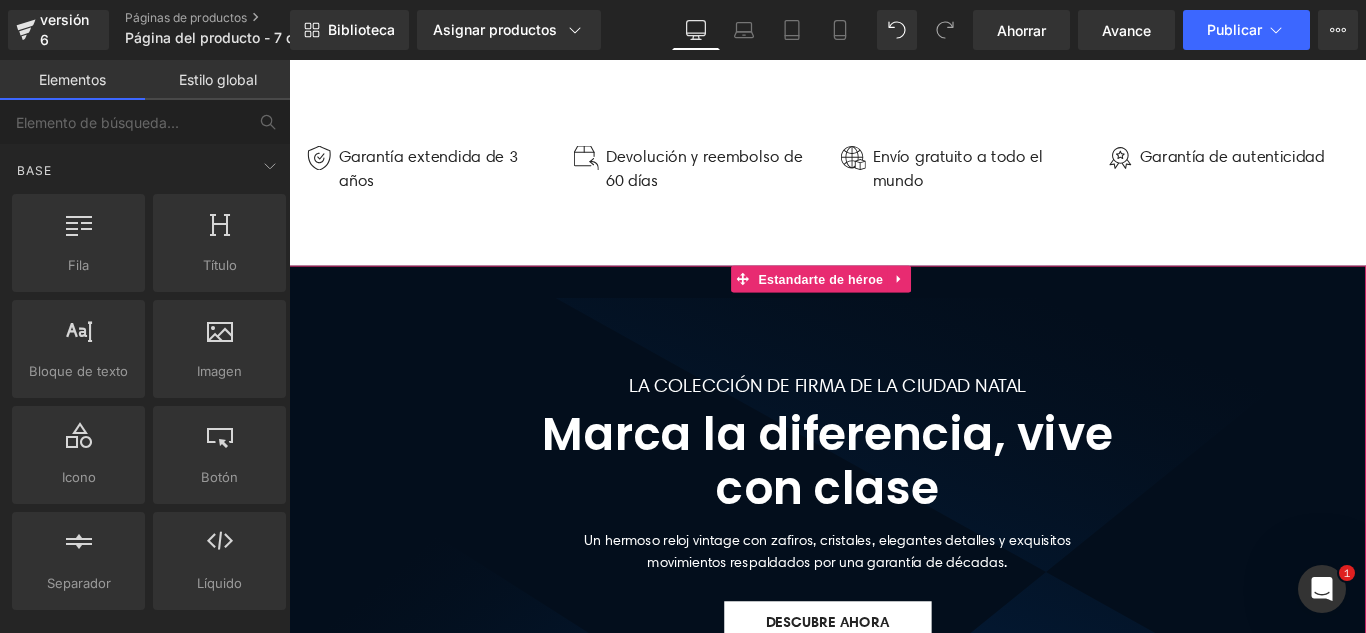 drag, startPoint x: 967, startPoint y: 301, endPoint x: 977, endPoint y: 305, distance: 10.770329 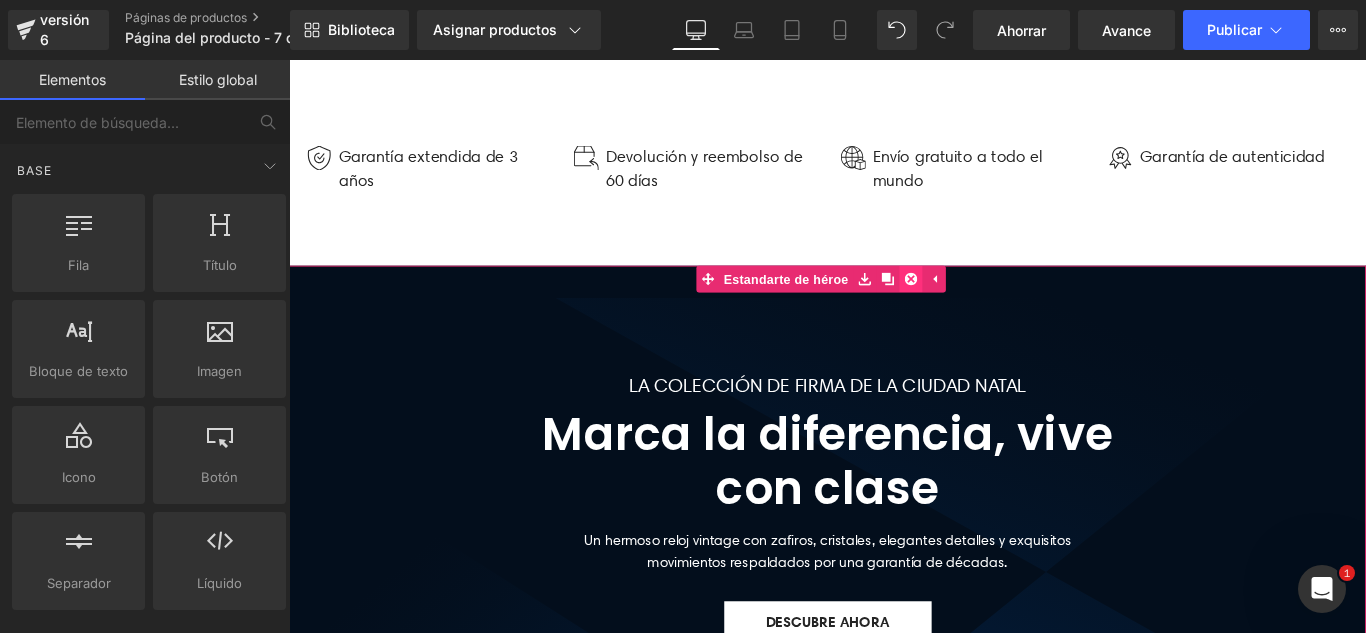 click at bounding box center [988, 306] 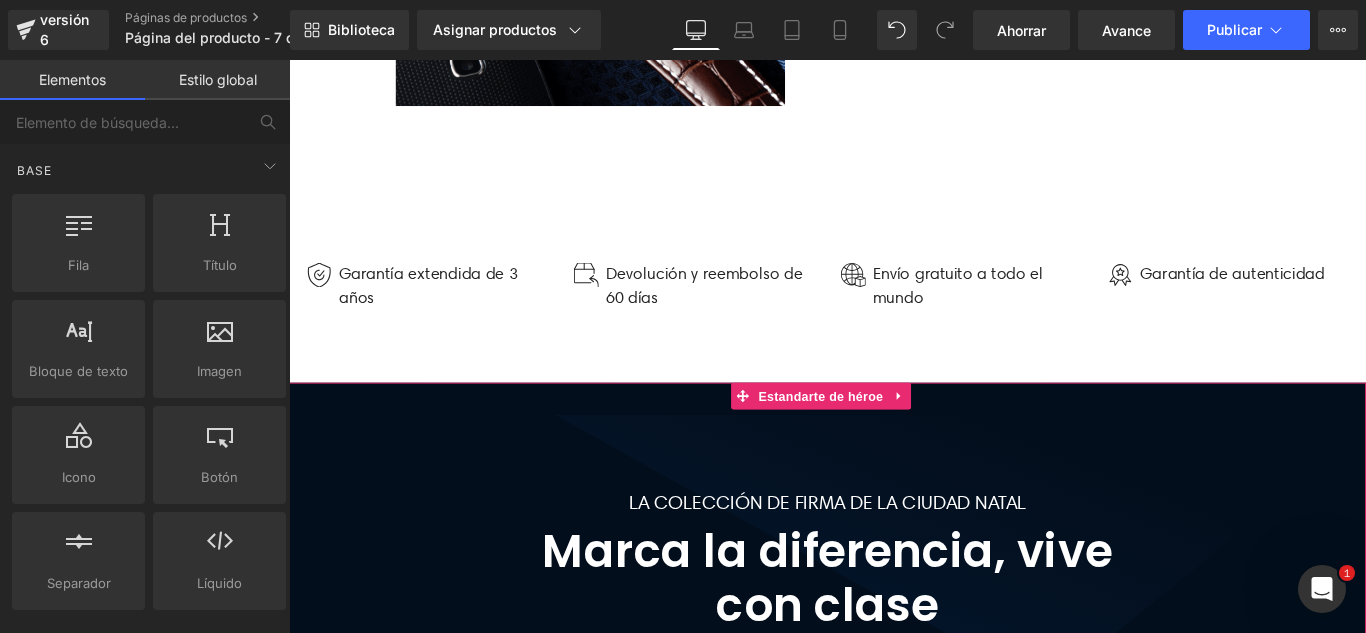 scroll, scrollTop: 909, scrollLeft: 0, axis: vertical 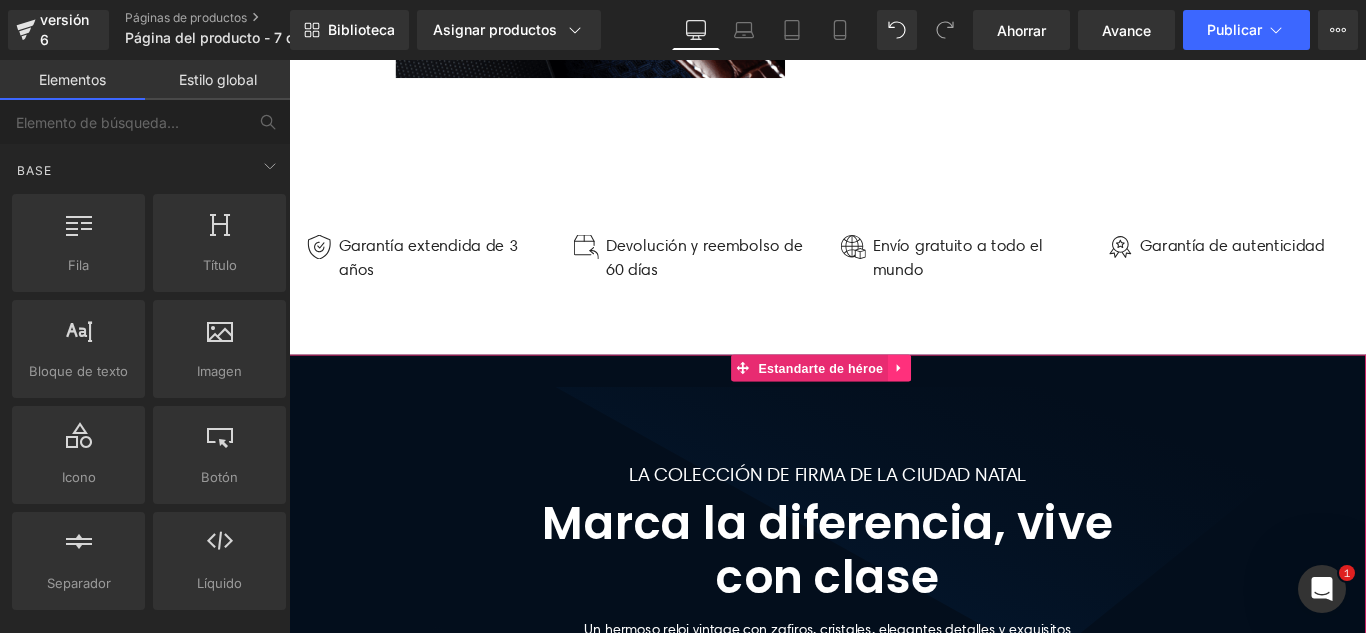 click 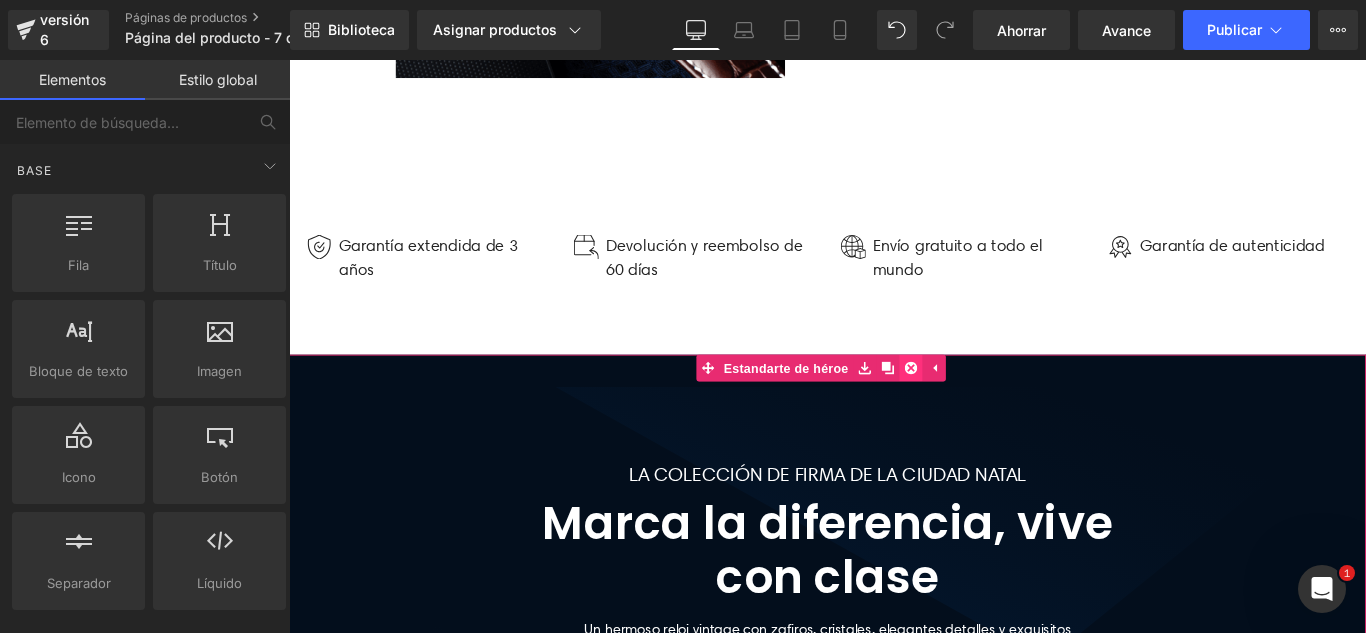 click 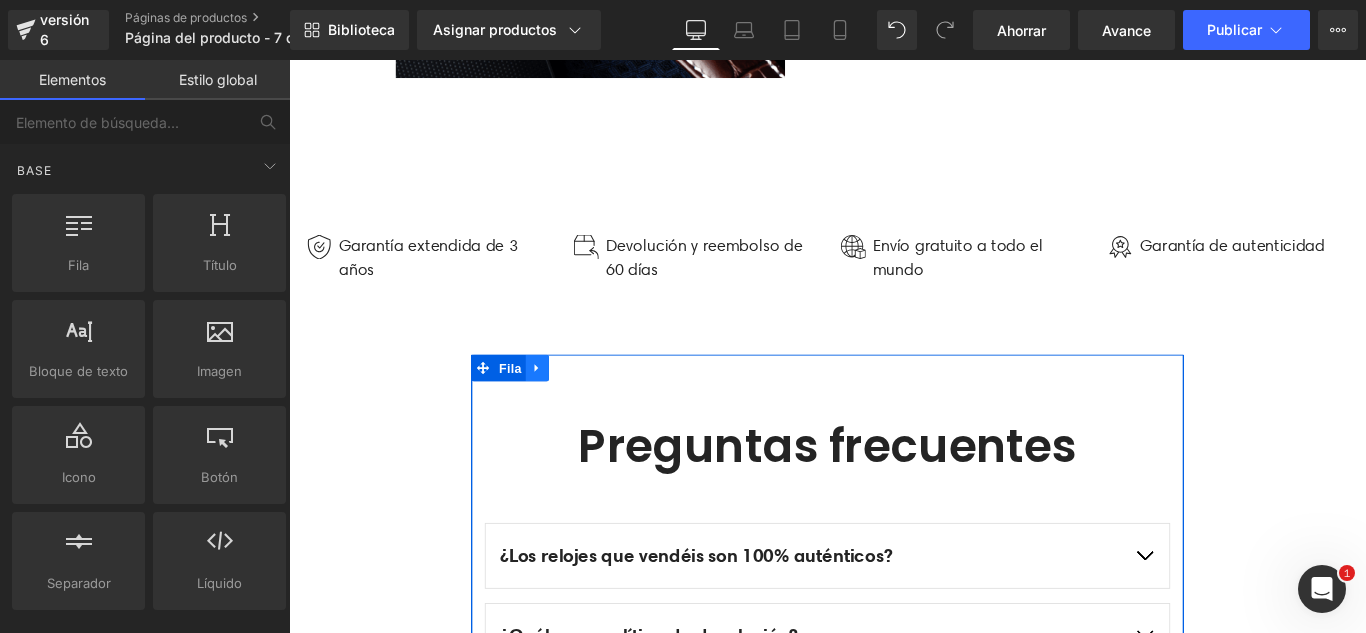 click 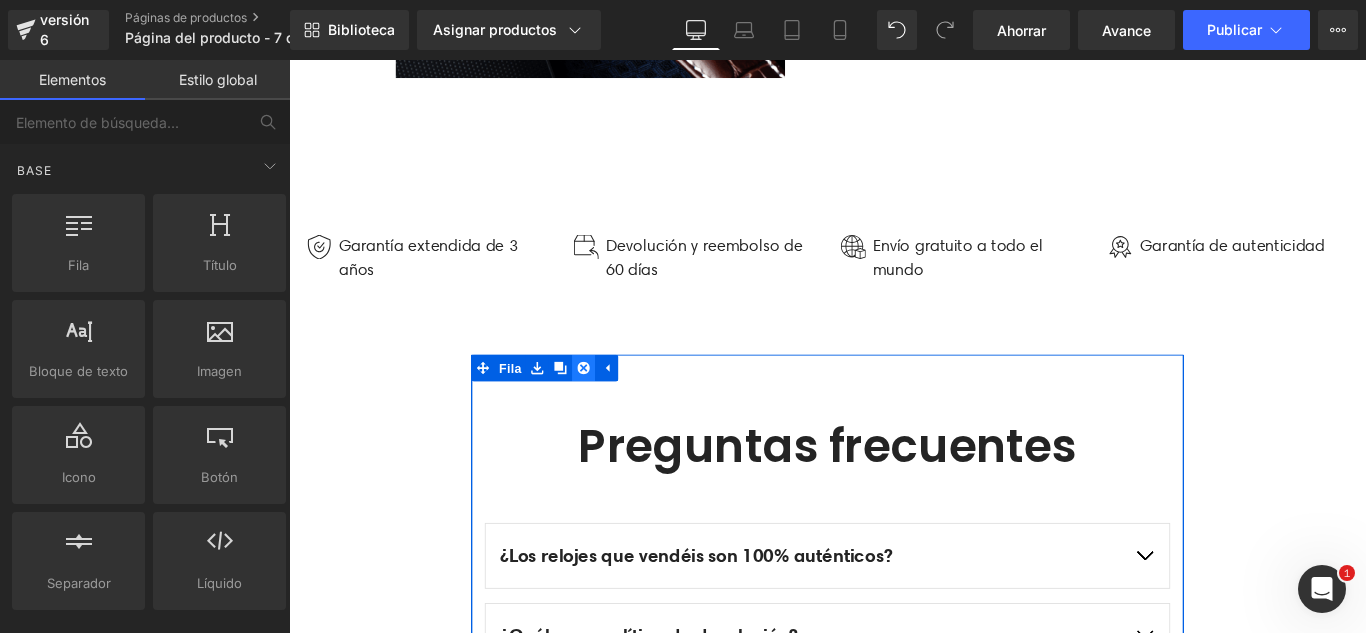 click 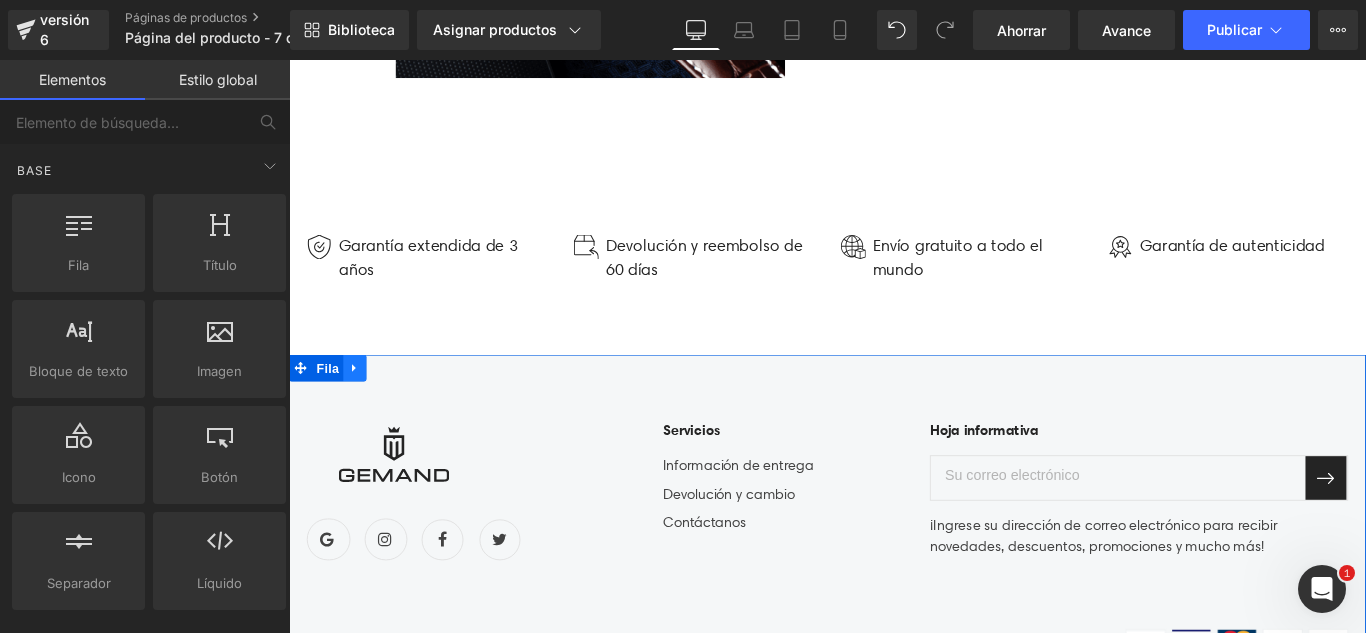 click 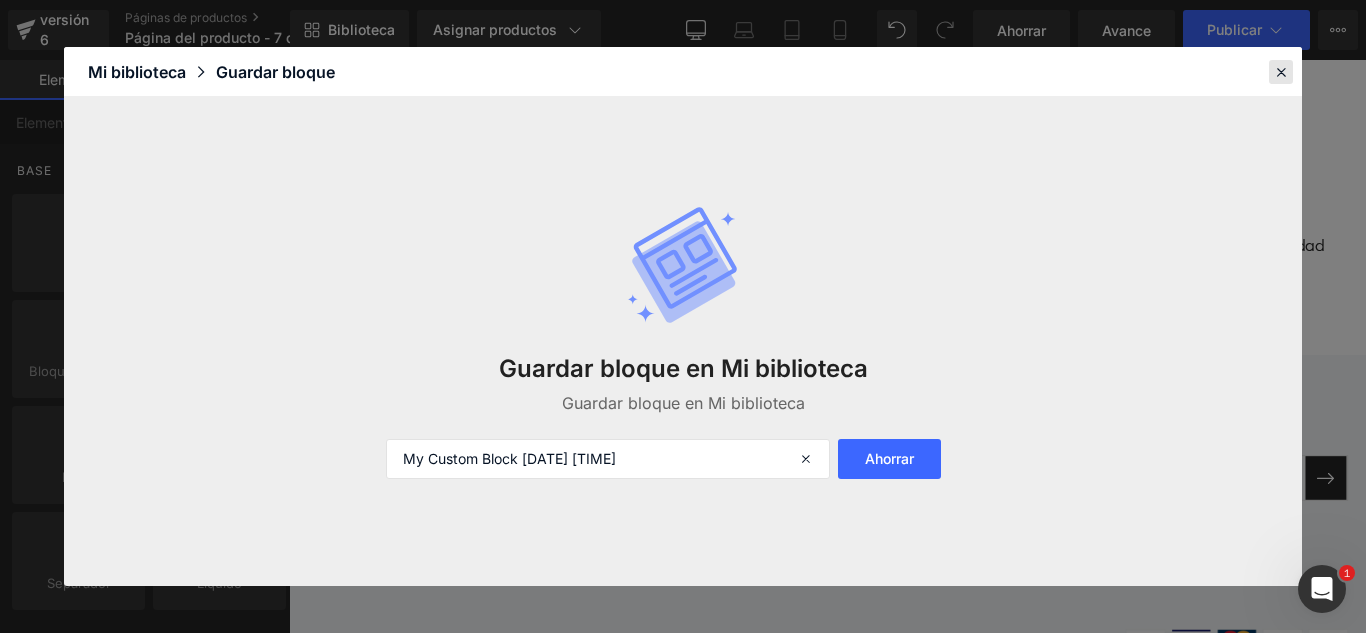 click at bounding box center [1281, 72] 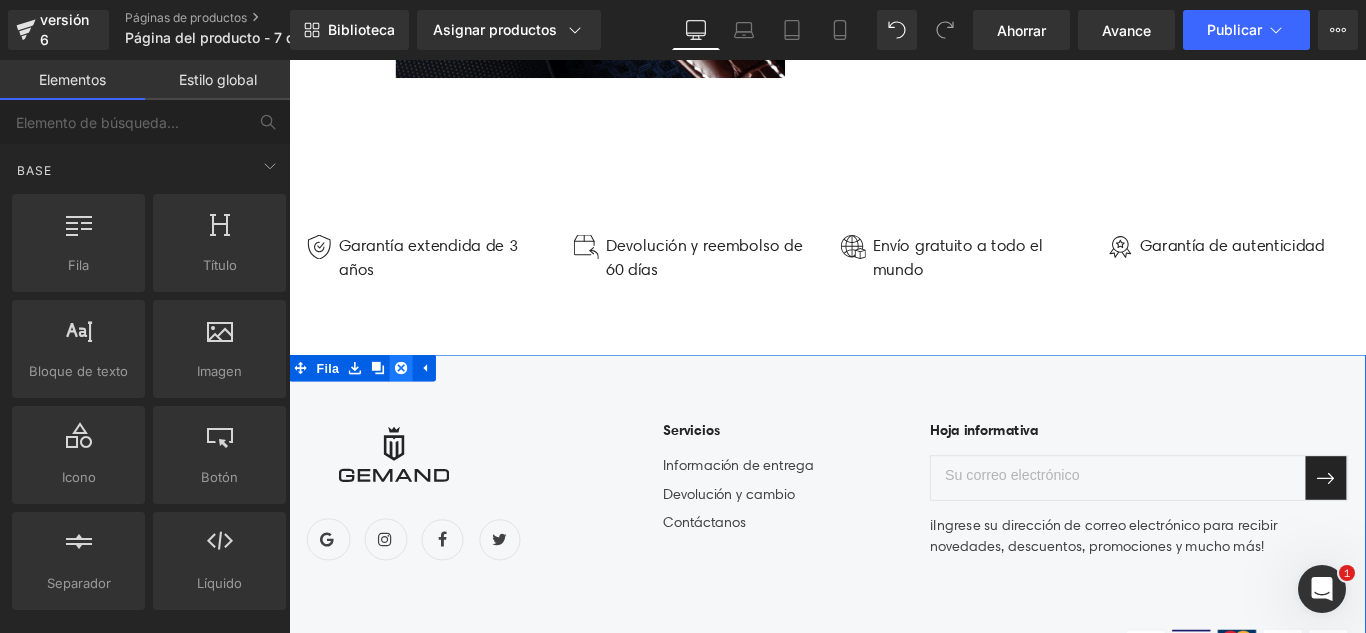 click 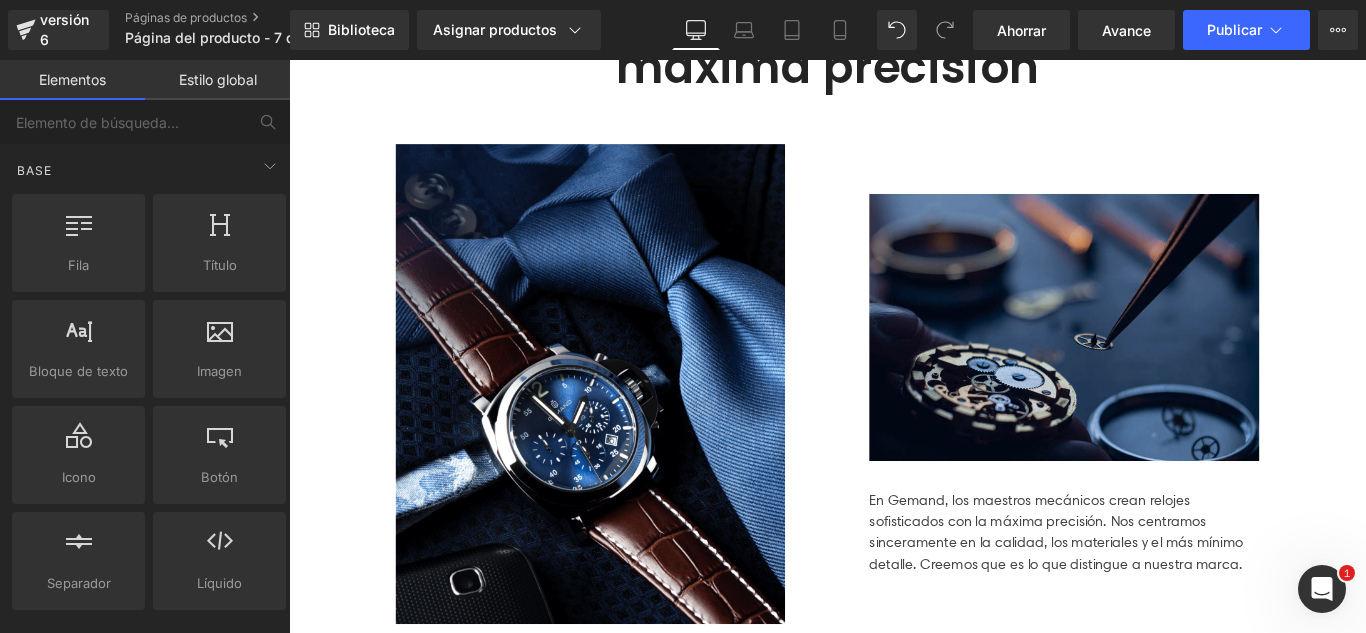 scroll, scrollTop: 0, scrollLeft: 0, axis: both 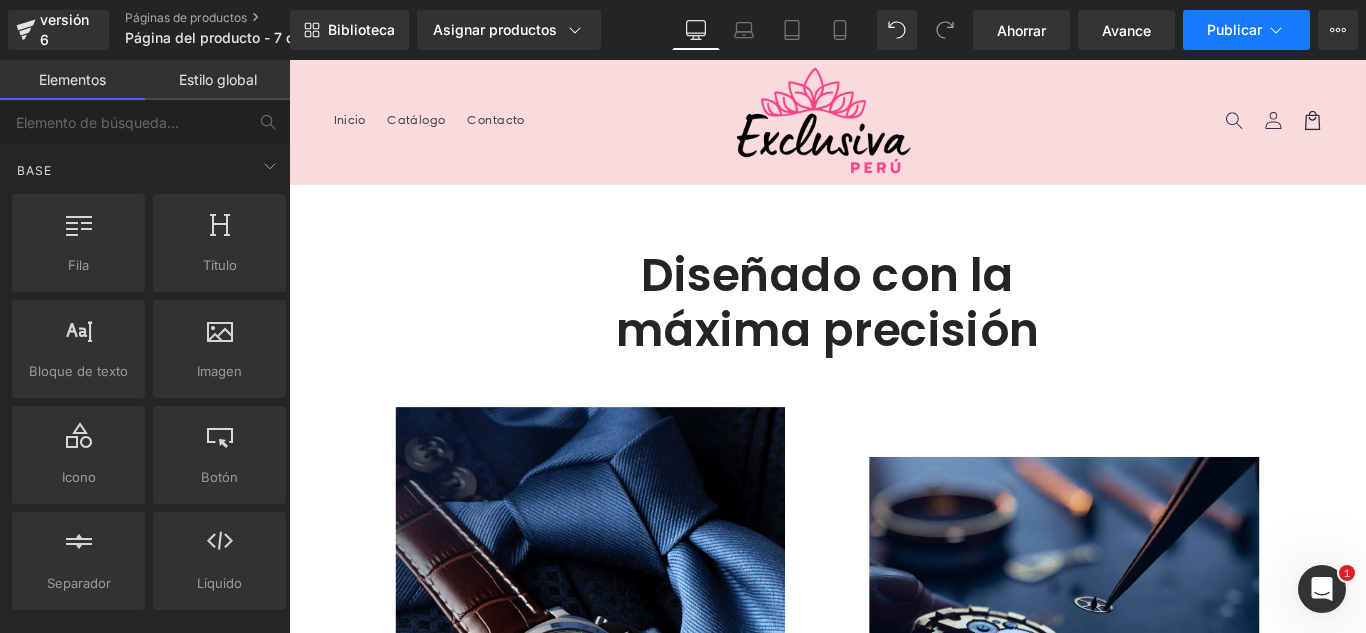 click on "Publicar" at bounding box center (1246, 30) 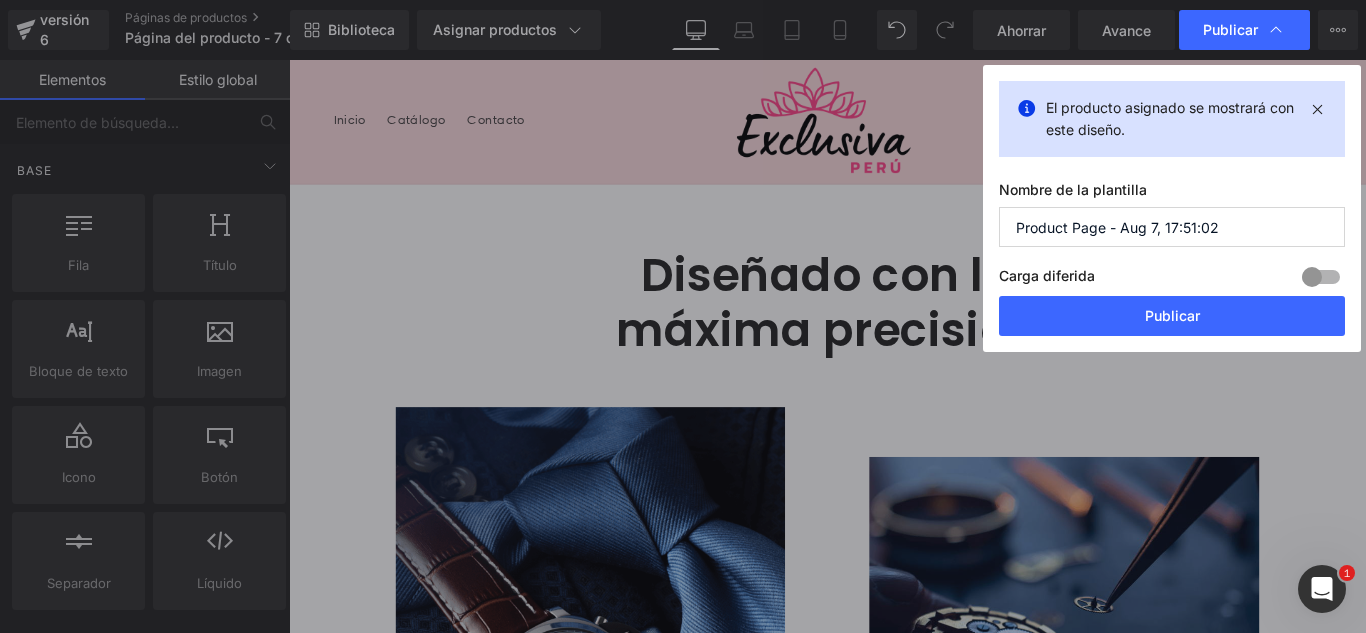 click on "Product Page - Aug 7, 17:51:02" at bounding box center [1172, 227] 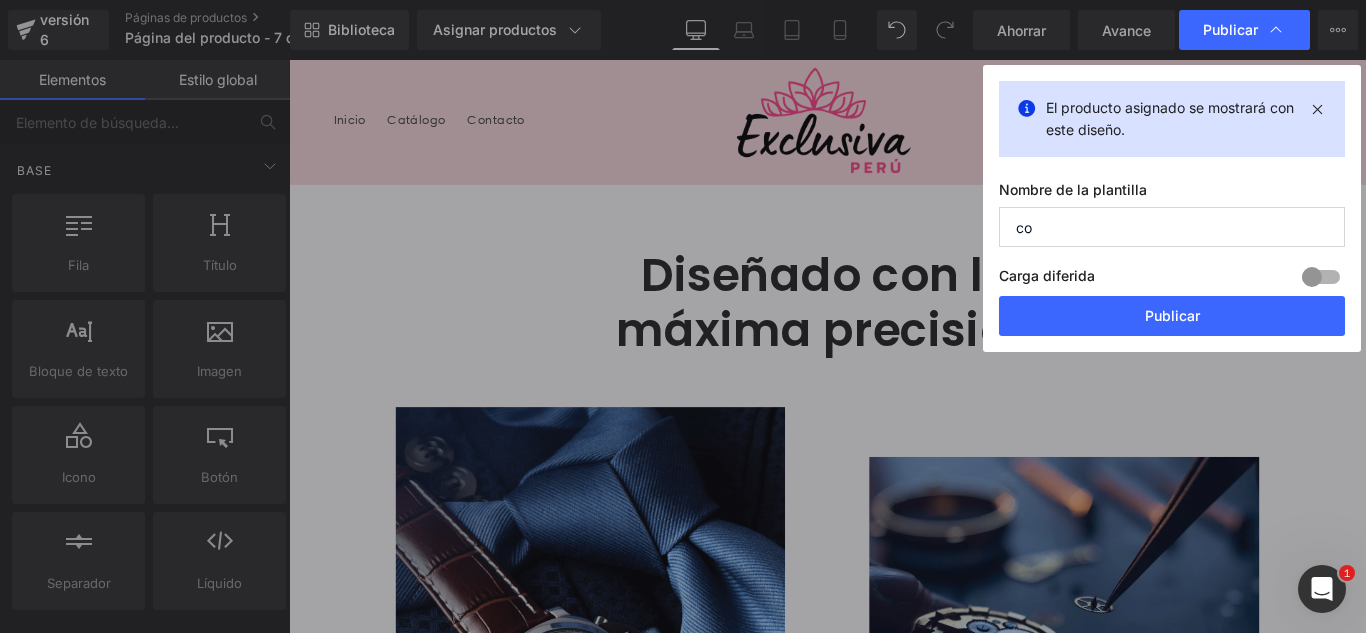 type on "c" 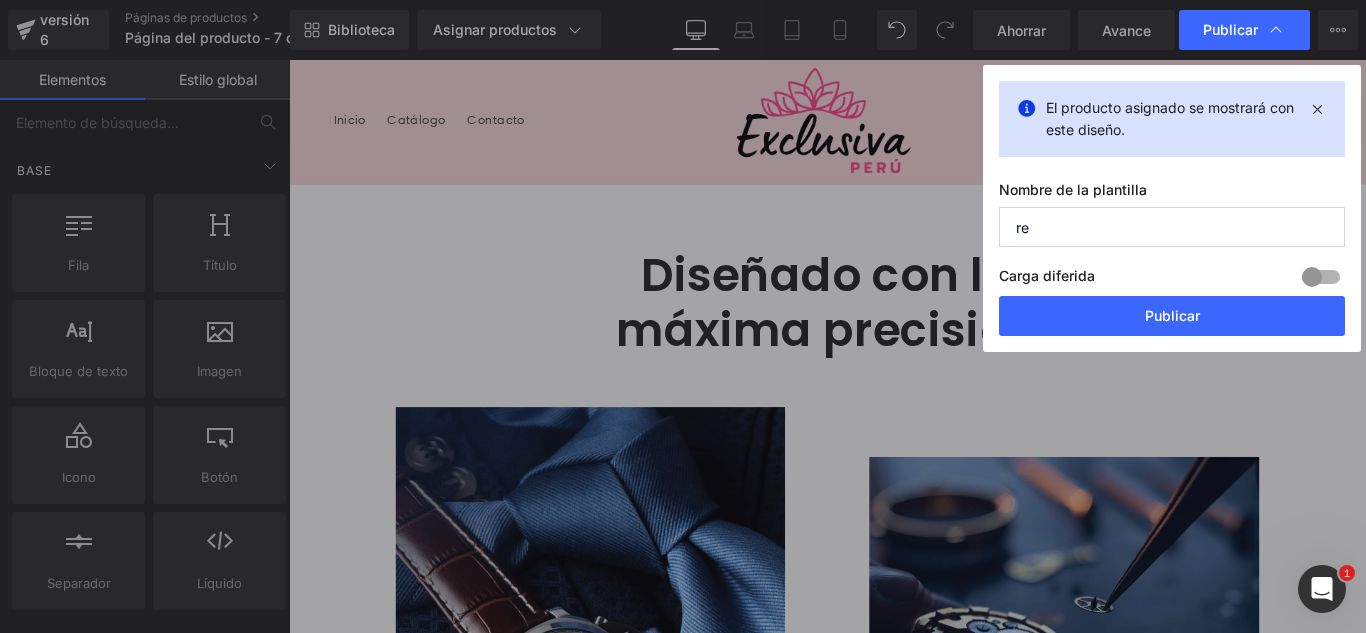 type on "r" 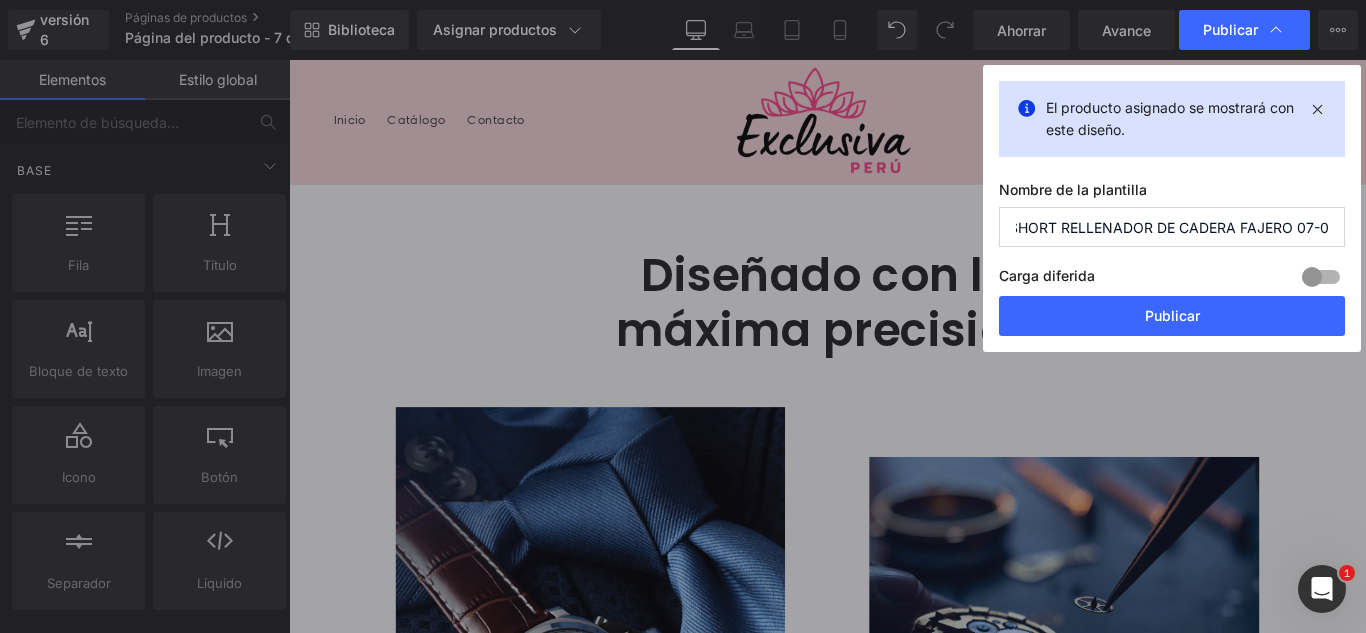 scroll, scrollTop: 0, scrollLeft: 16, axis: horizontal 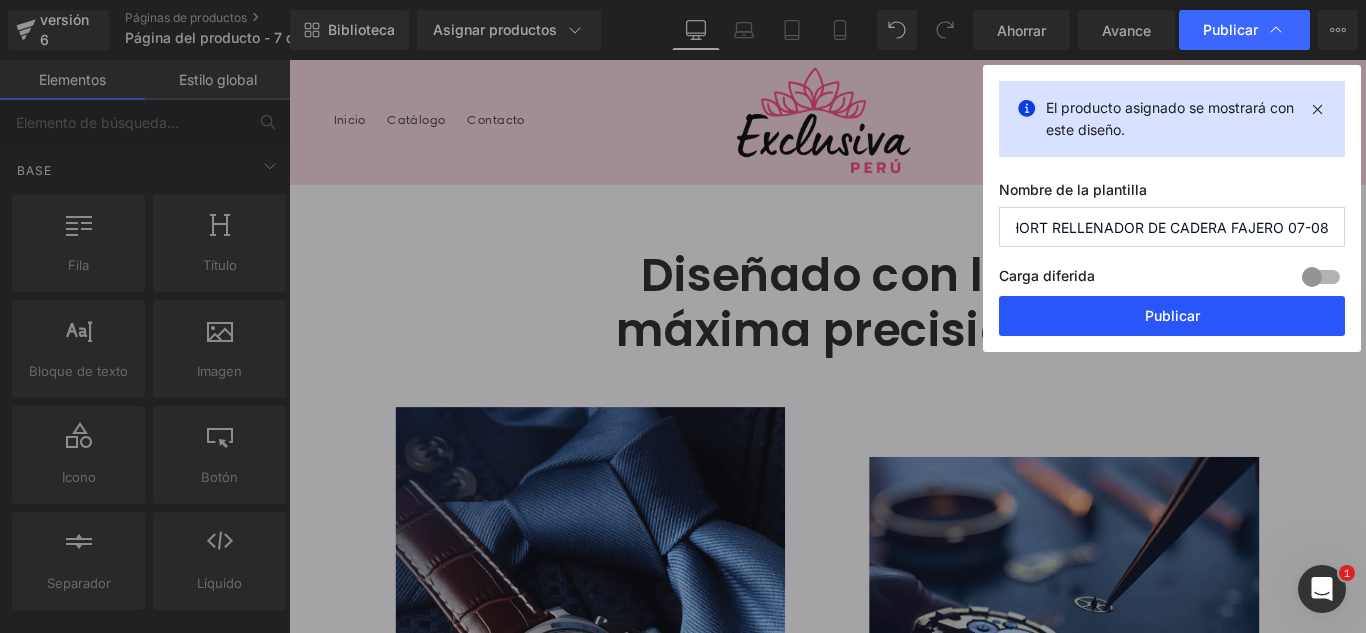 type on "SHORT RELLENADOR DE CADERA FAJERO 07-08" 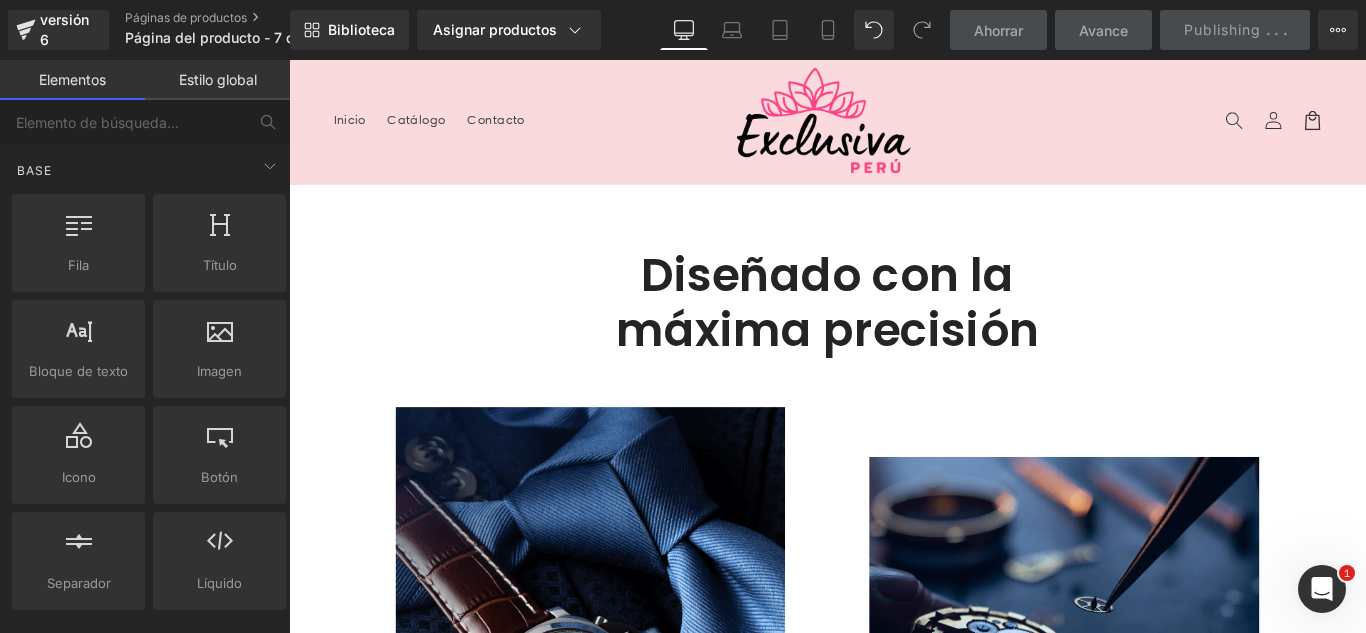 scroll, scrollTop: 0, scrollLeft: 0, axis: both 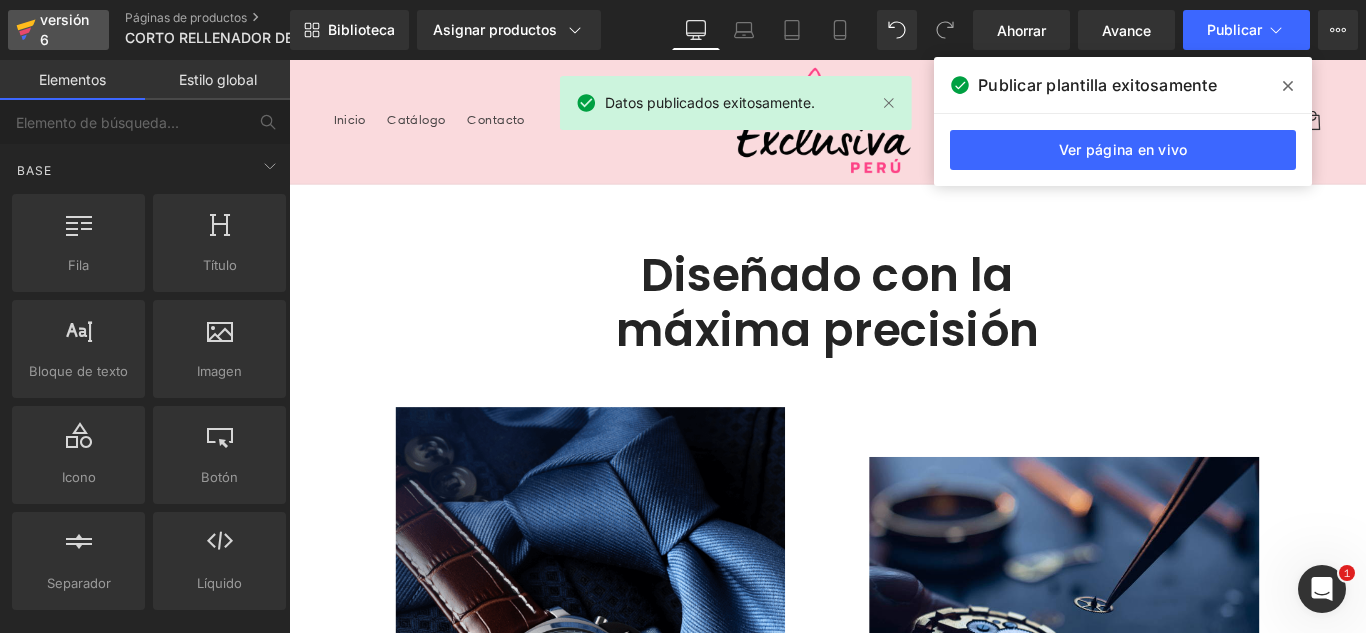 click on "versión 6" at bounding box center (66, 30) 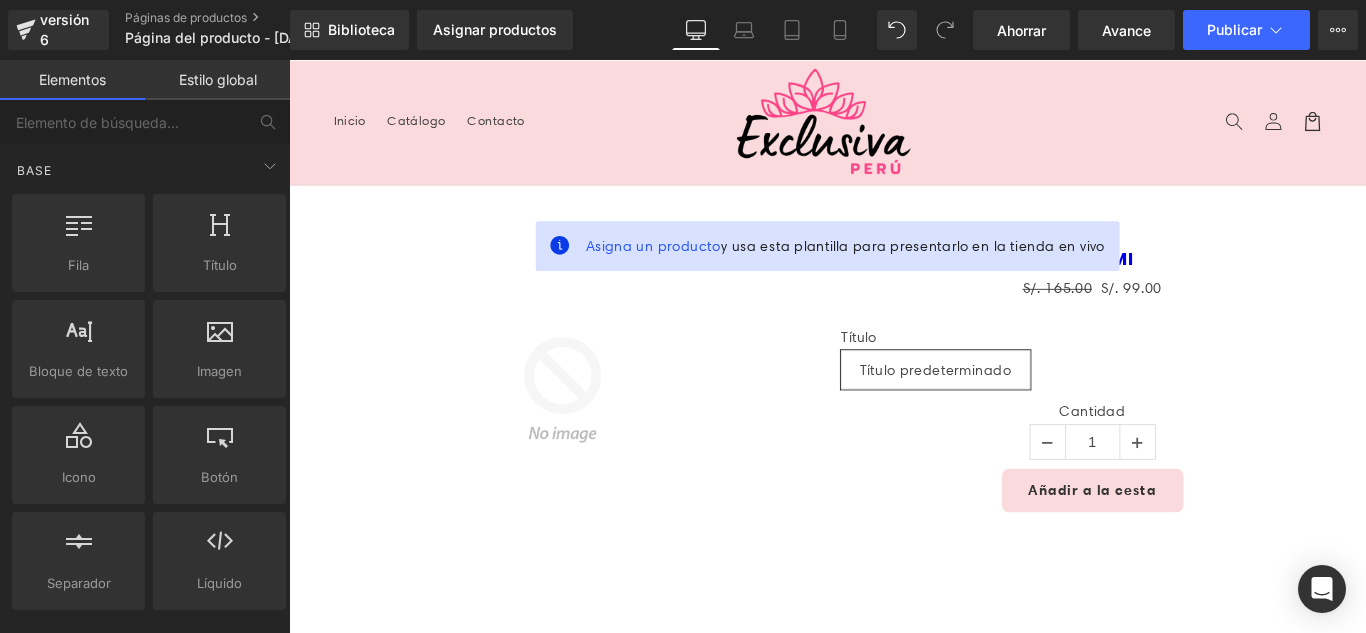scroll, scrollTop: 0, scrollLeft: 0, axis: both 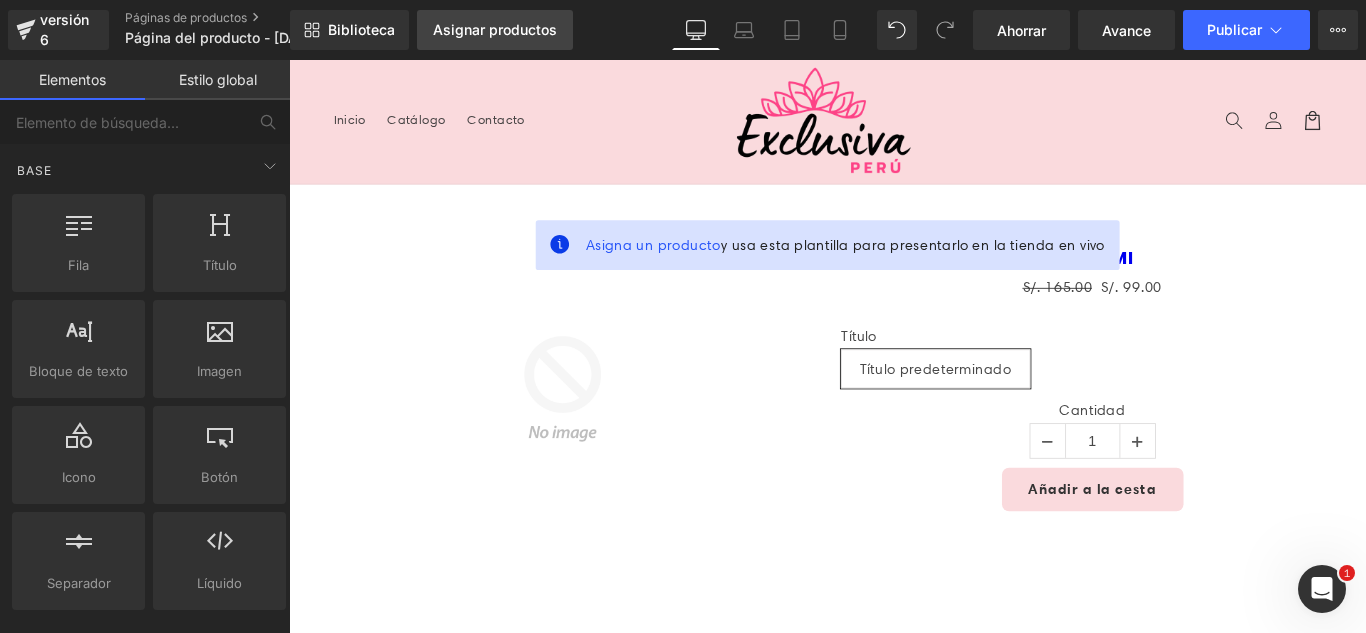 click on "Asignar productos" at bounding box center (495, 30) 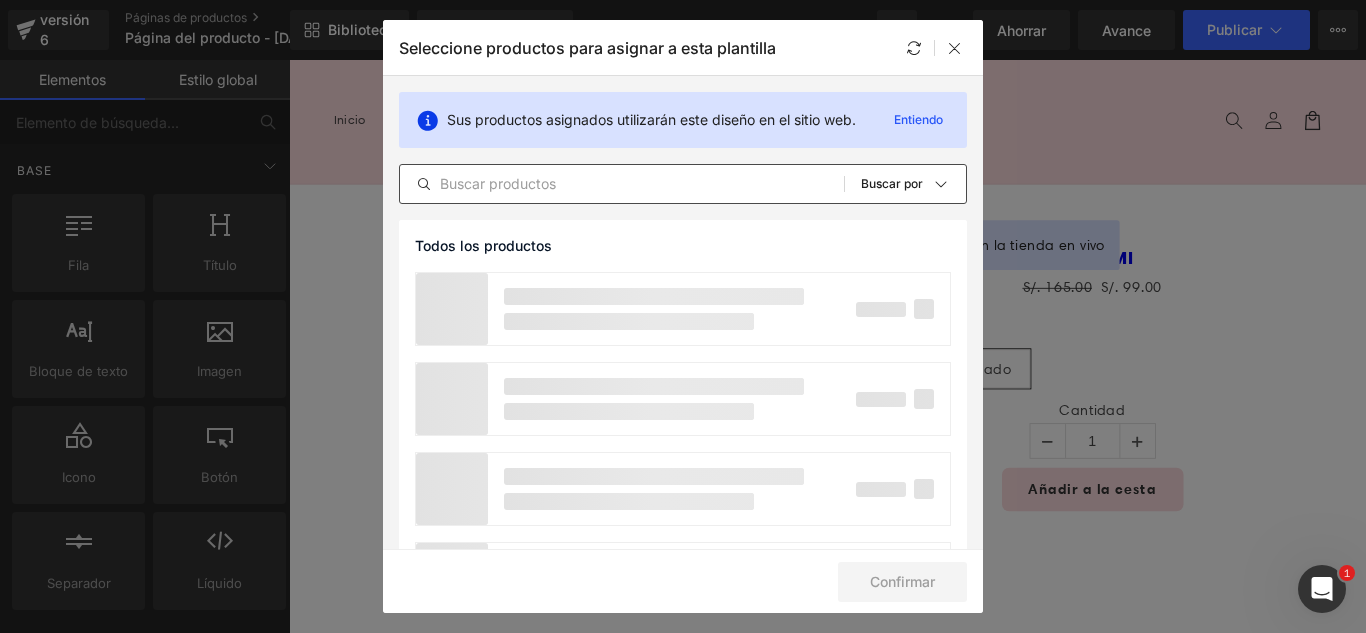 click at bounding box center [622, 184] 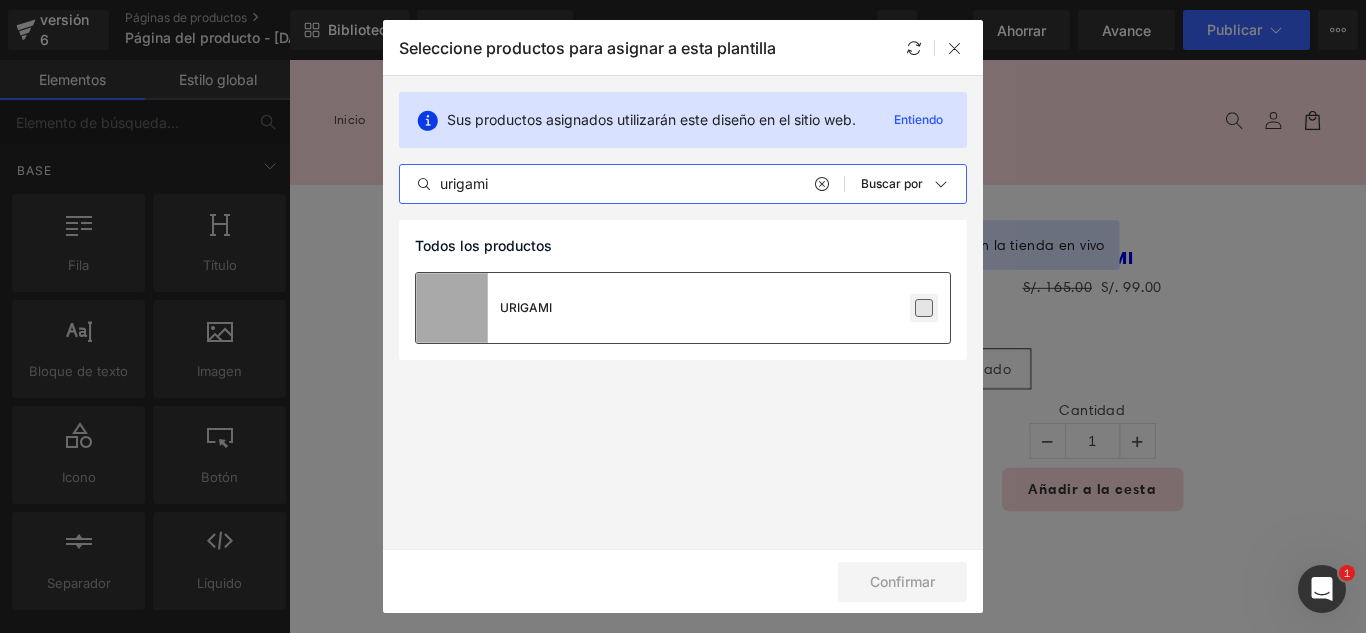 type on "urigami" 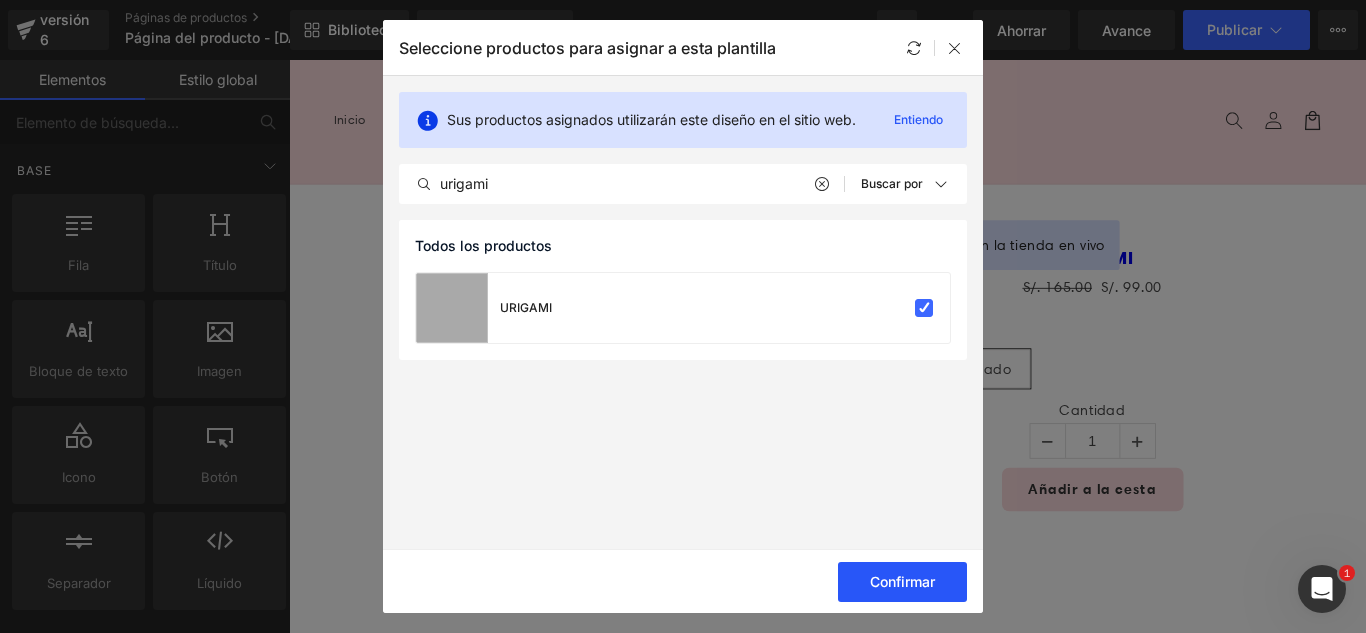 click on "Confirmar" at bounding box center (902, 581) 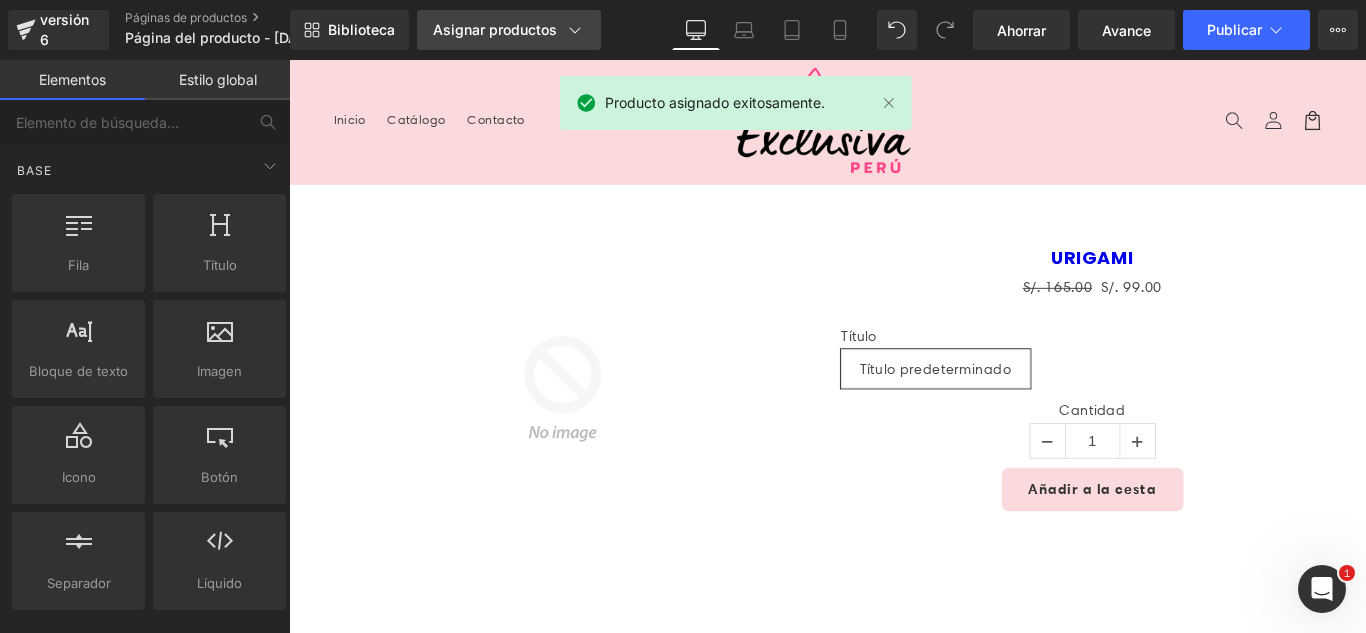 click on "Asignar productos" at bounding box center [495, 29] 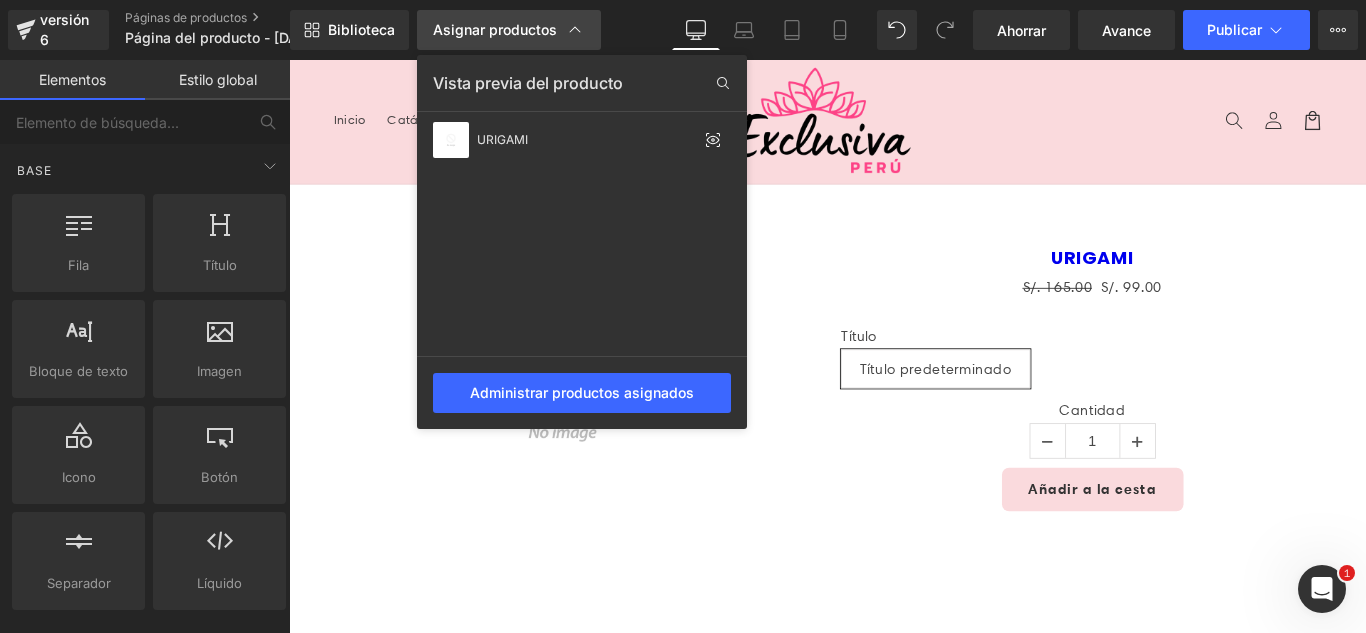 click on "Asignar productos" at bounding box center [495, 29] 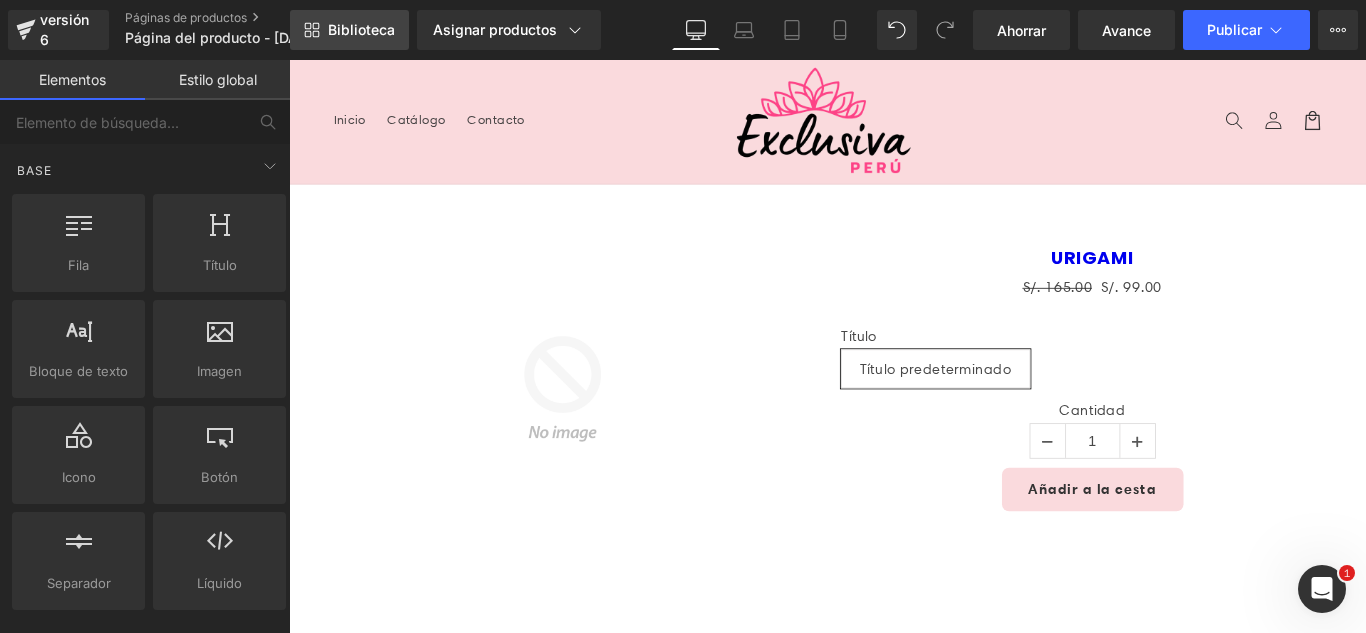click on "Biblioteca" at bounding box center (361, 29) 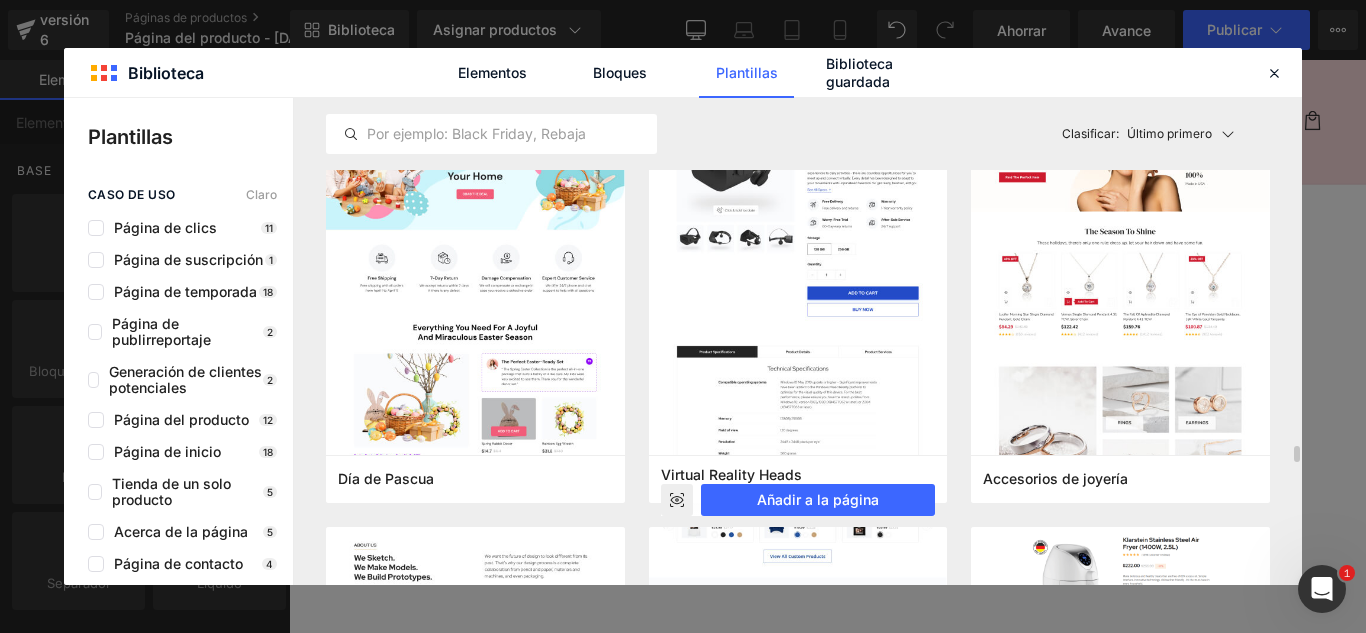scroll, scrollTop: 7300, scrollLeft: 0, axis: vertical 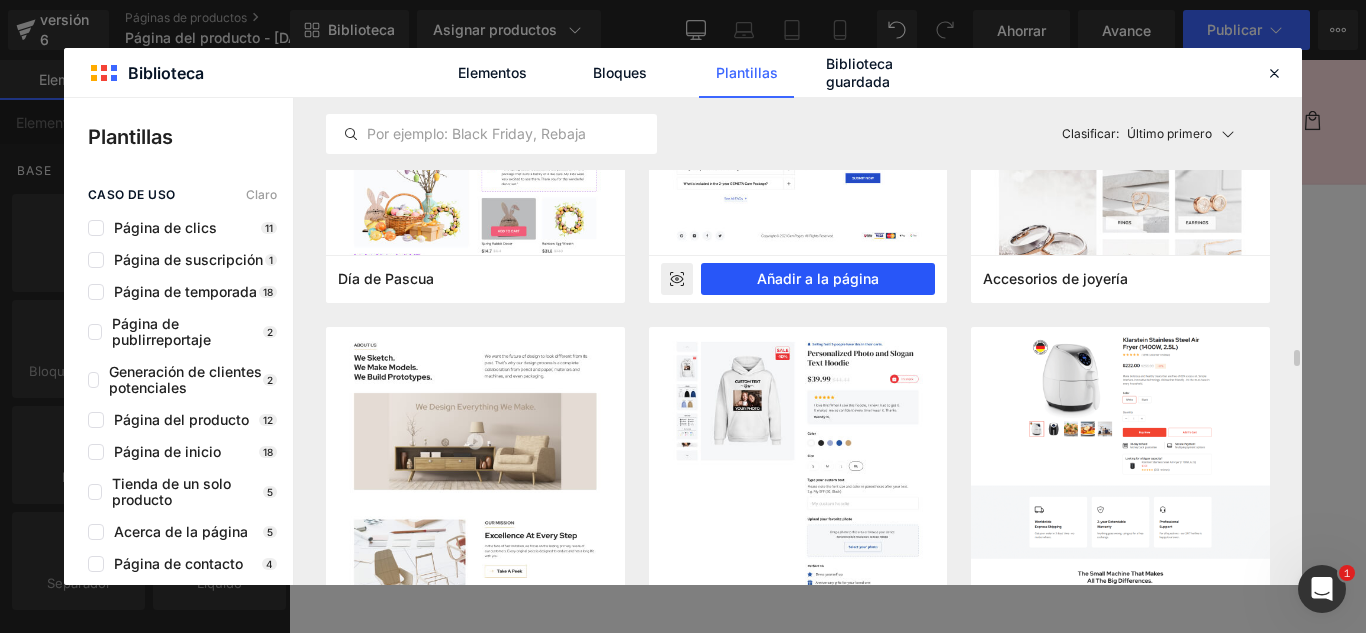 click on "Añadir a la página" at bounding box center [818, 278] 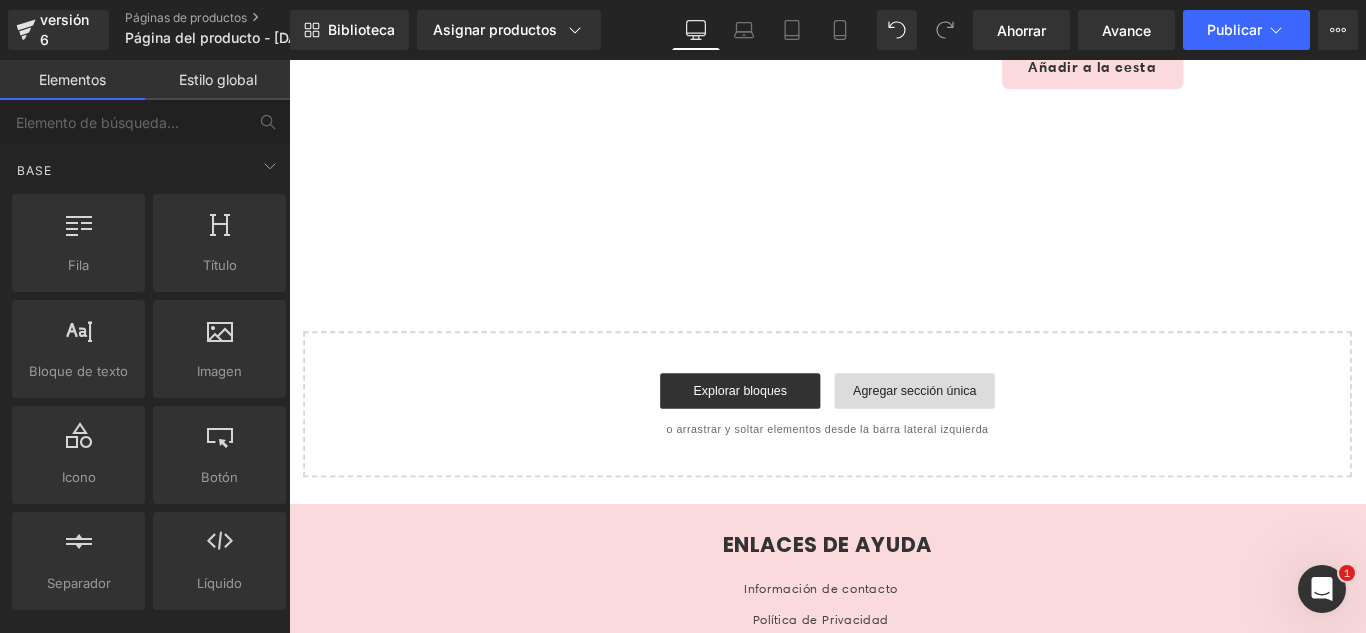 scroll, scrollTop: 475, scrollLeft: 0, axis: vertical 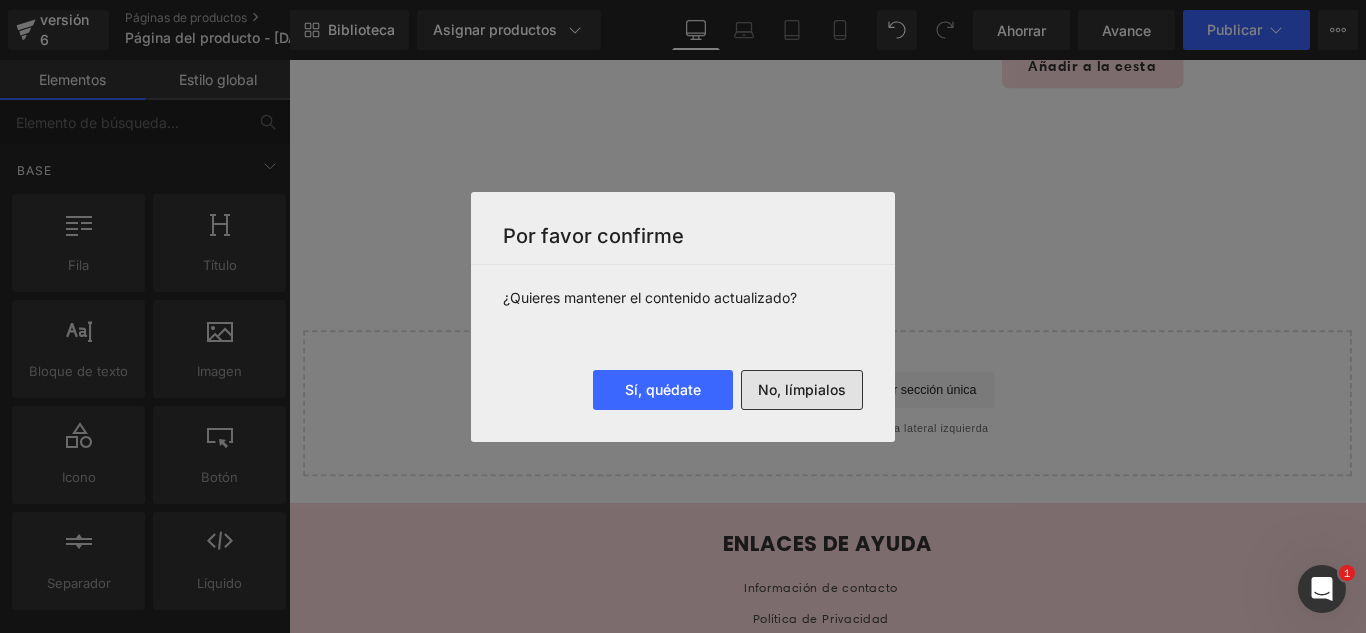 click on "No, límpialos" at bounding box center (802, 390) 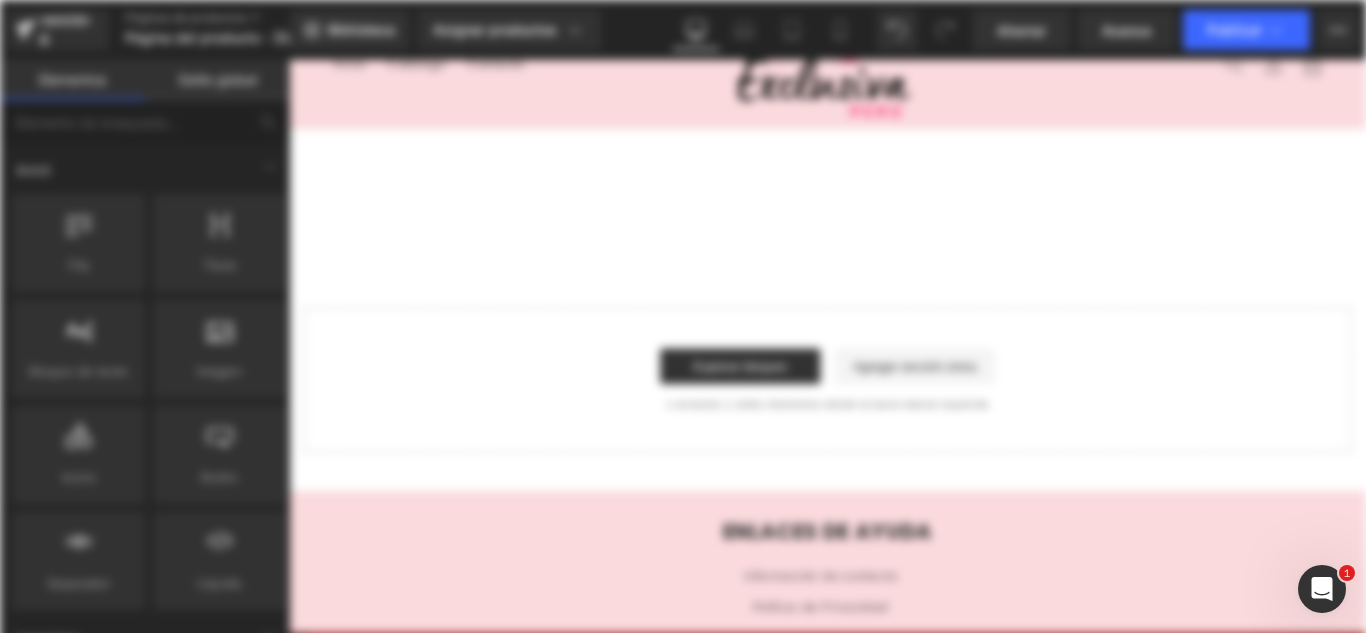 scroll, scrollTop: 0, scrollLeft: 0, axis: both 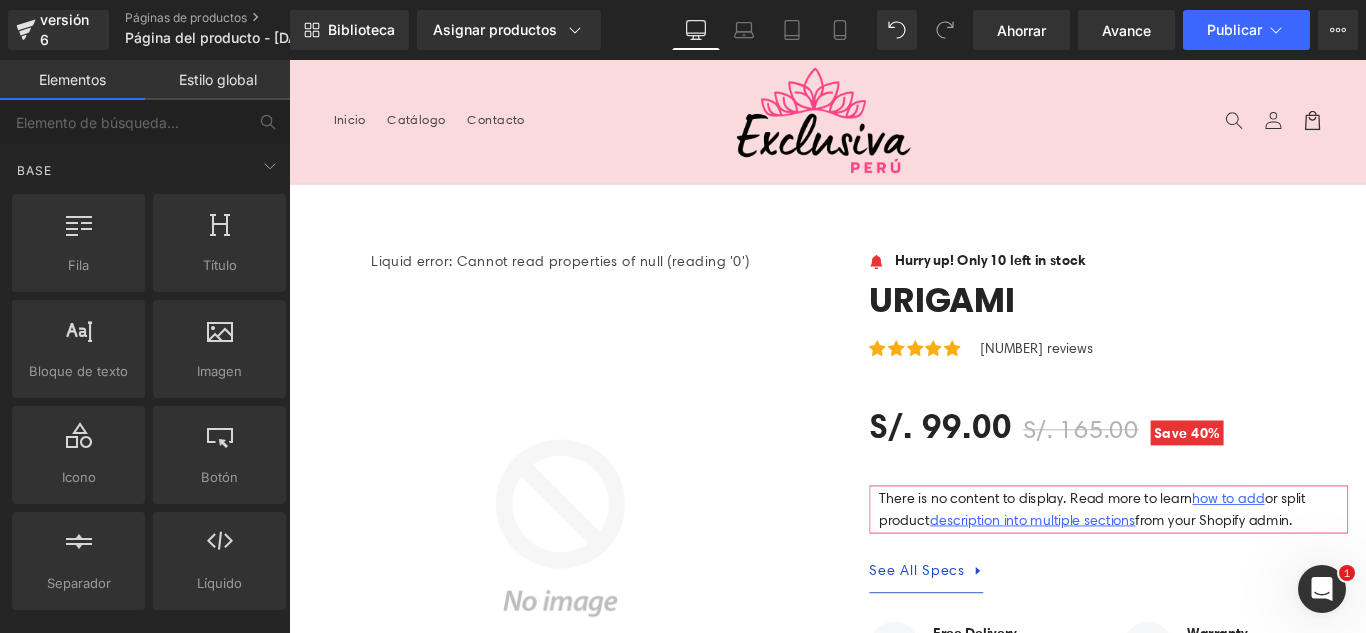 click on "Menú
Inicio
Catálogo
Contacto
Iniciar sesión
Inicio
Catálogo
Contacto
Búsqueda" at bounding box center [894, 129] 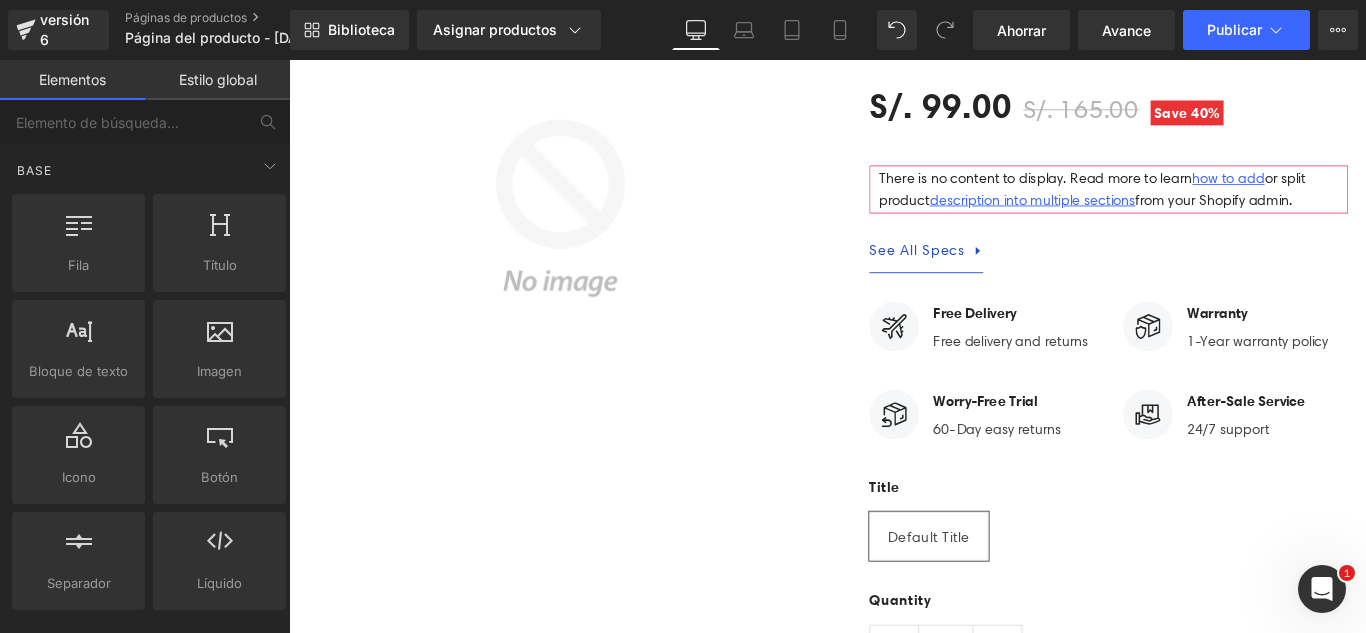 scroll, scrollTop: 0, scrollLeft: 0, axis: both 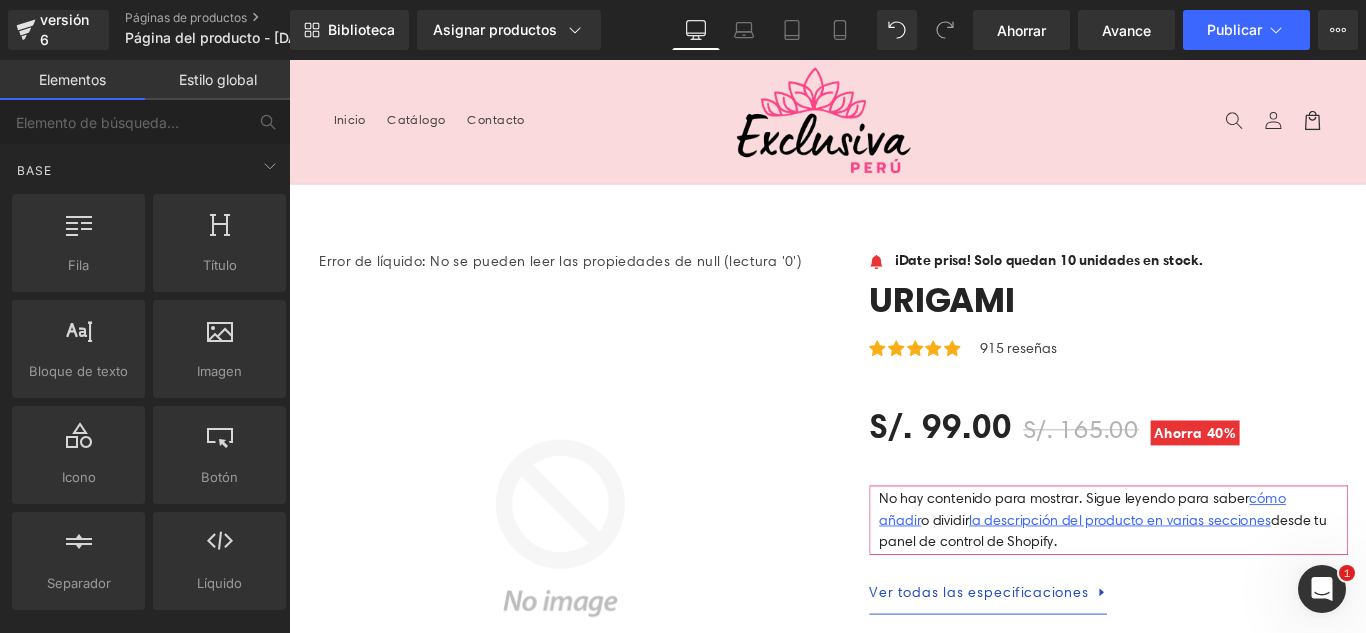 click on "Menú
Inicio
Catálogo
Contacto
Iniciar sesión
Inicio
Catálogo
Contacto
Búsqueda" at bounding box center (894, 129) 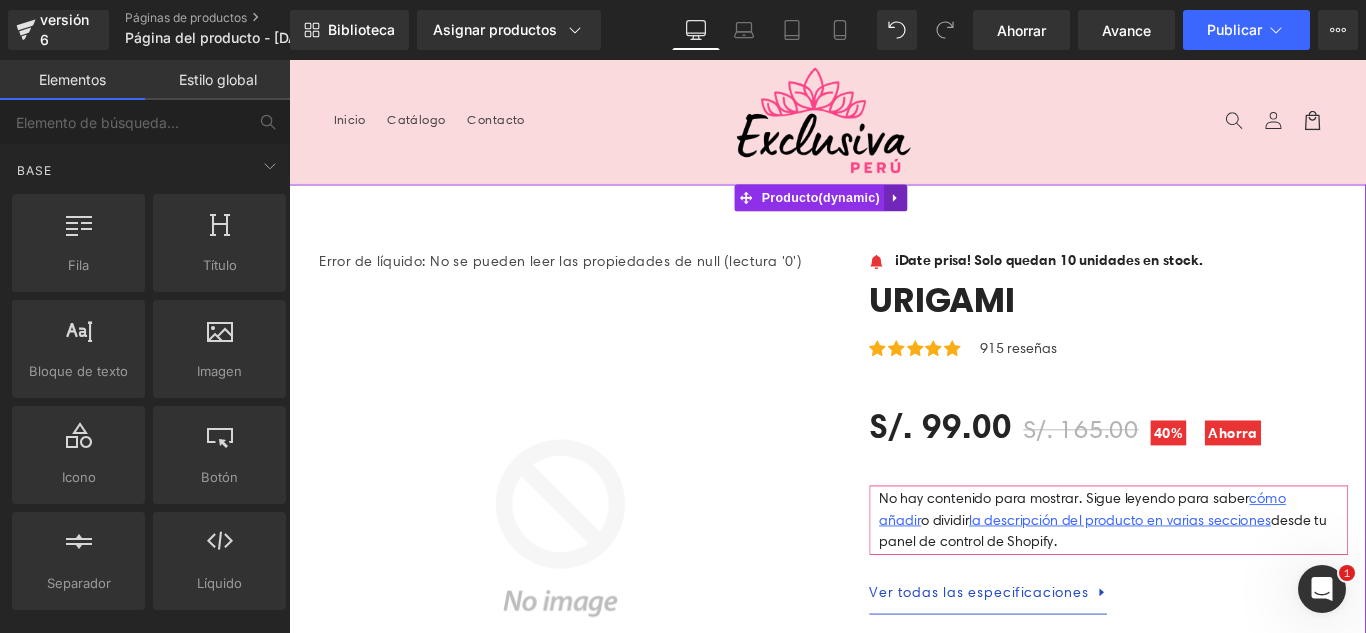 click 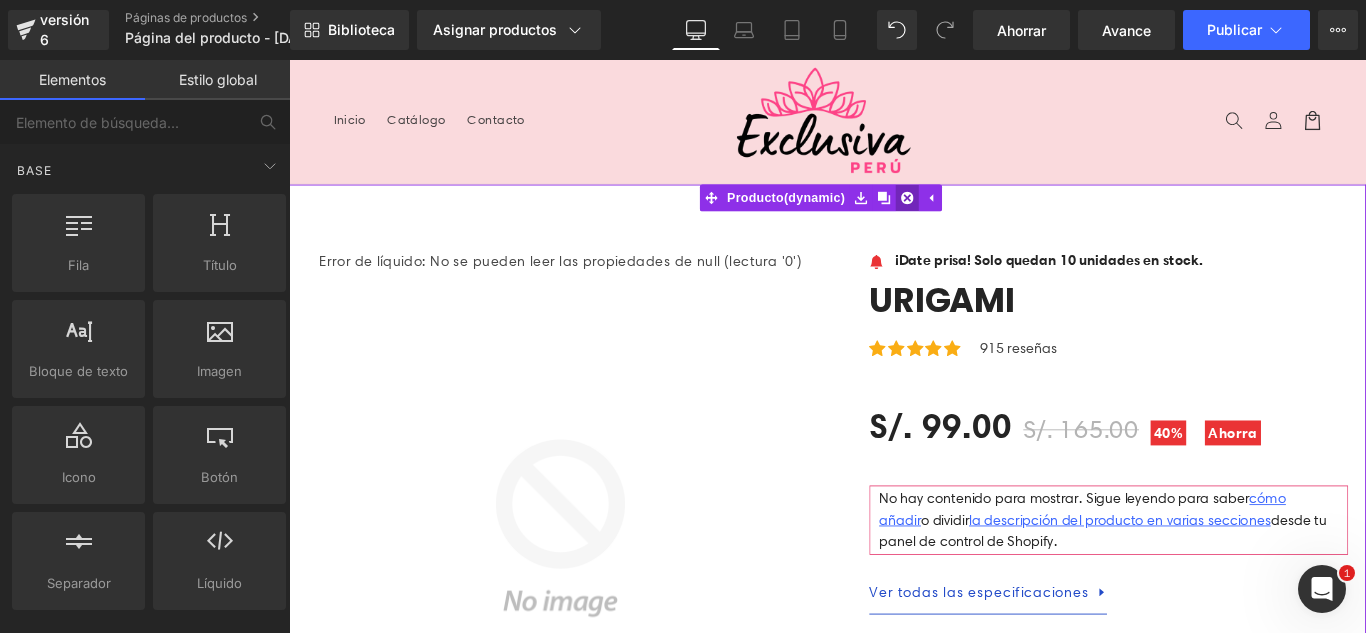 click 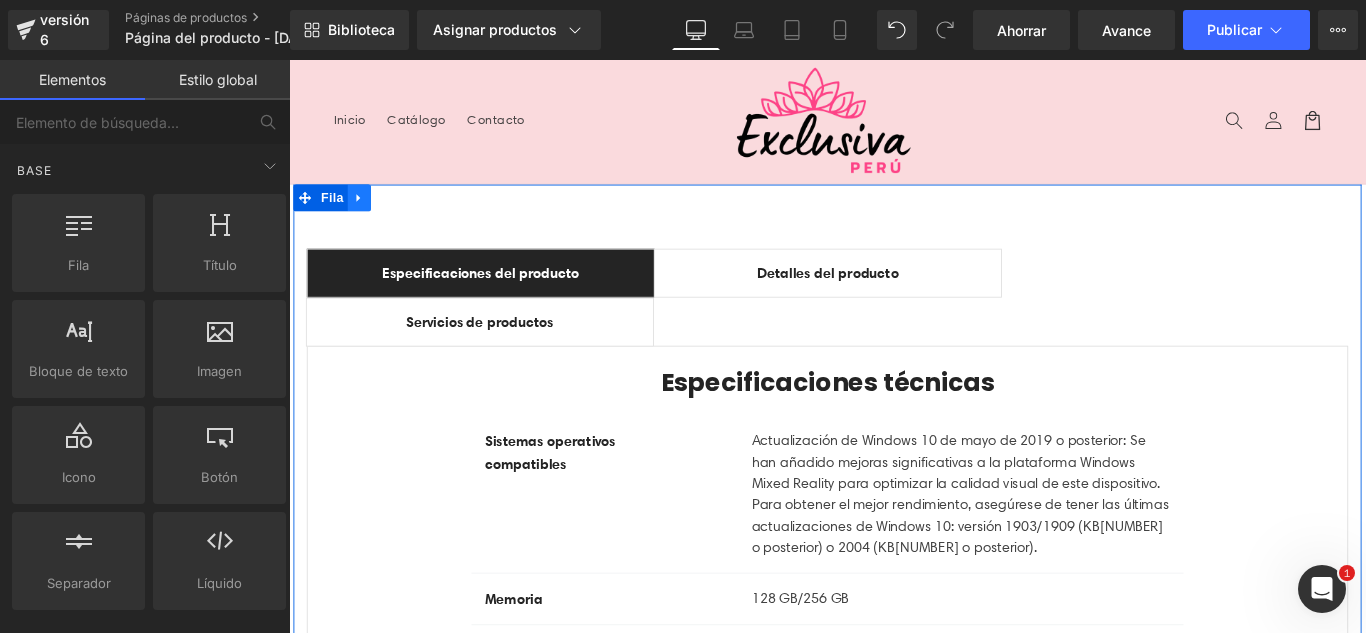 click at bounding box center [368, 215] 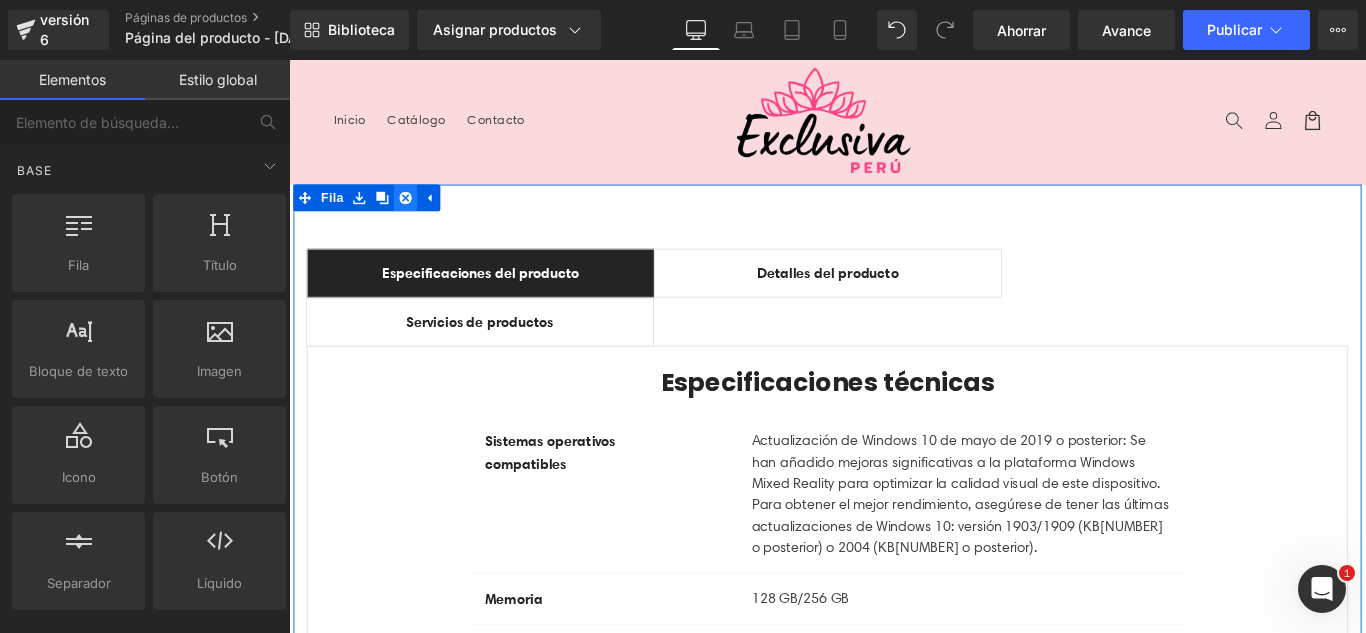 click at bounding box center (420, 215) 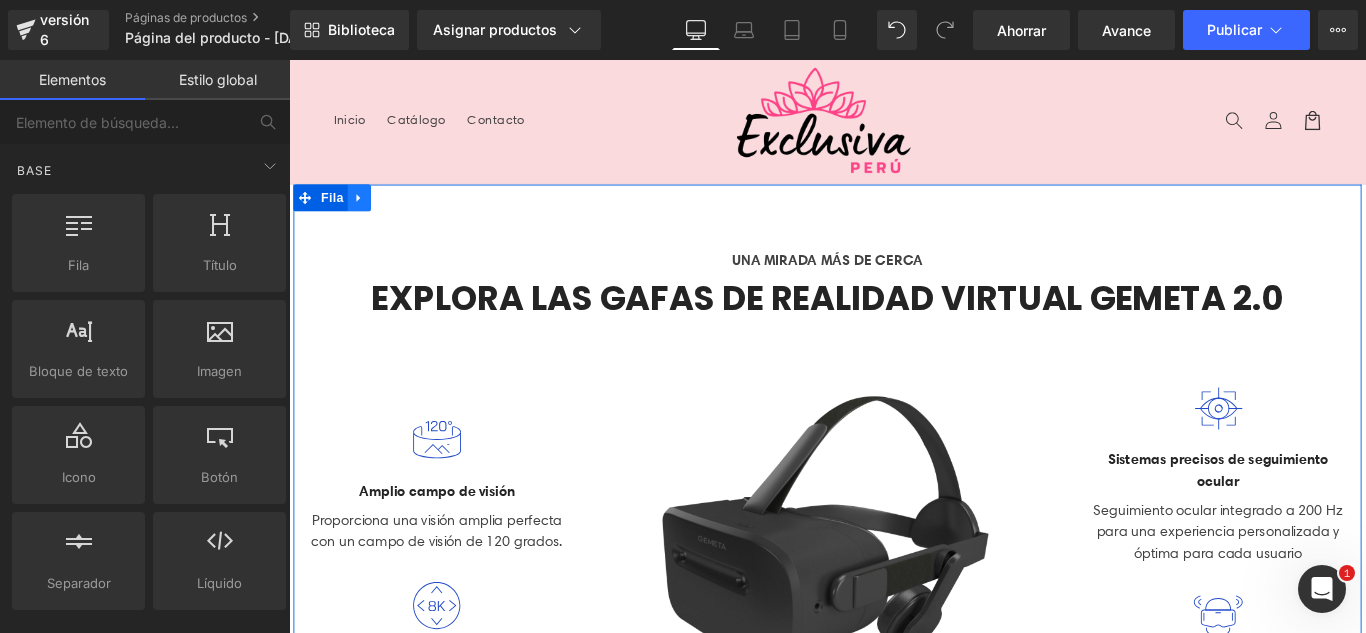 click 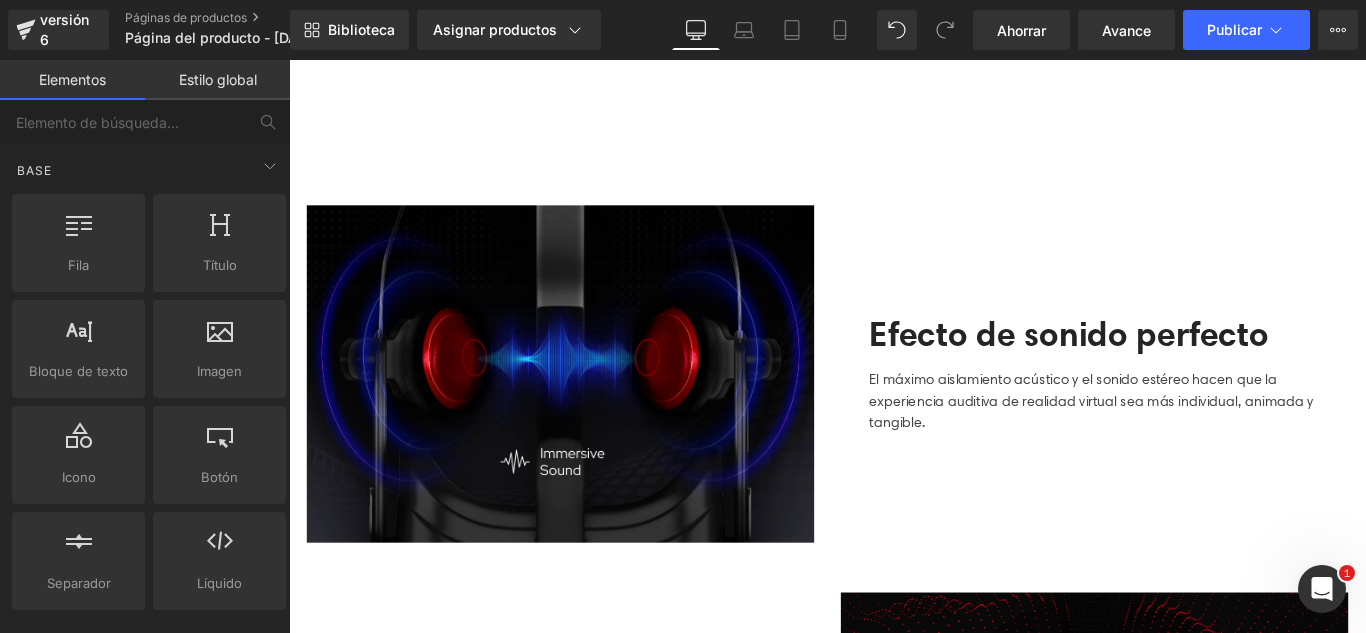 scroll, scrollTop: 600, scrollLeft: 0, axis: vertical 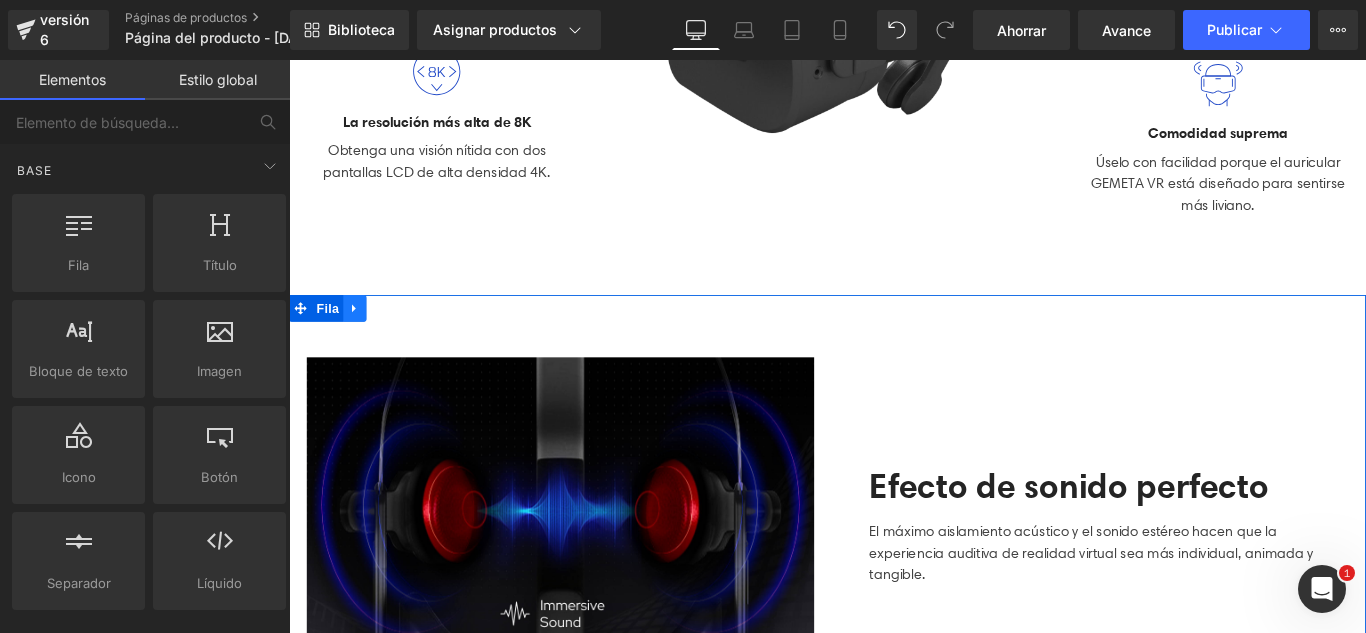 click 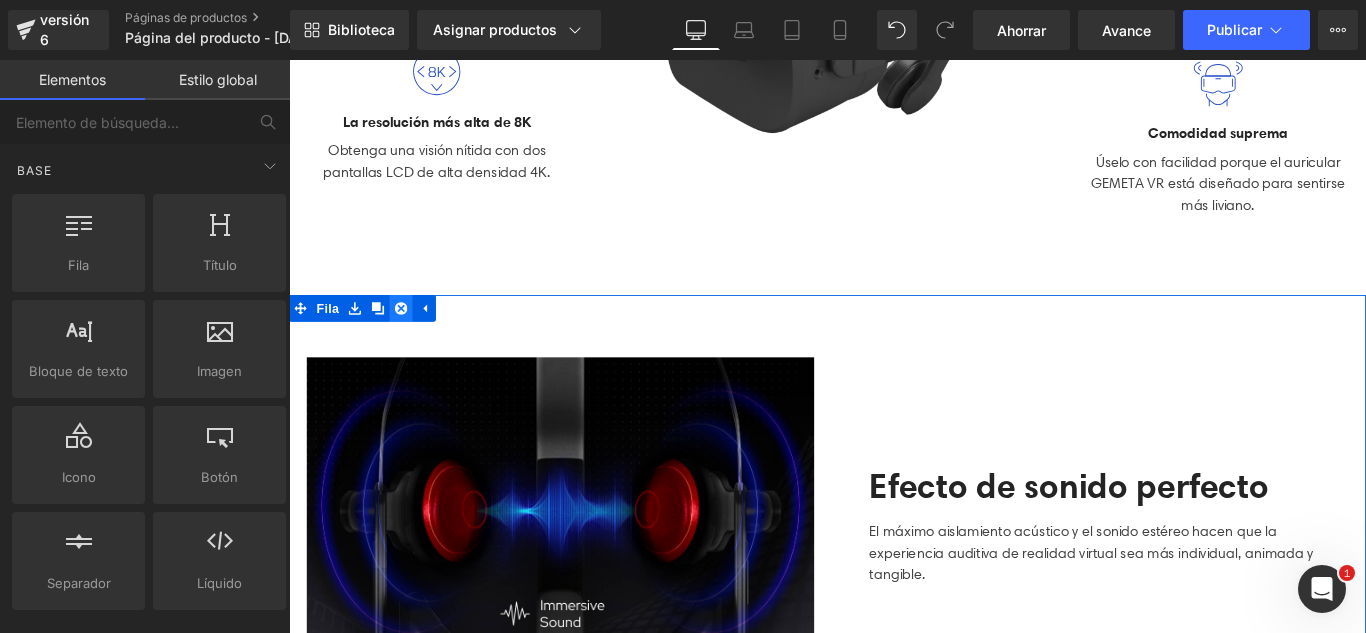 click 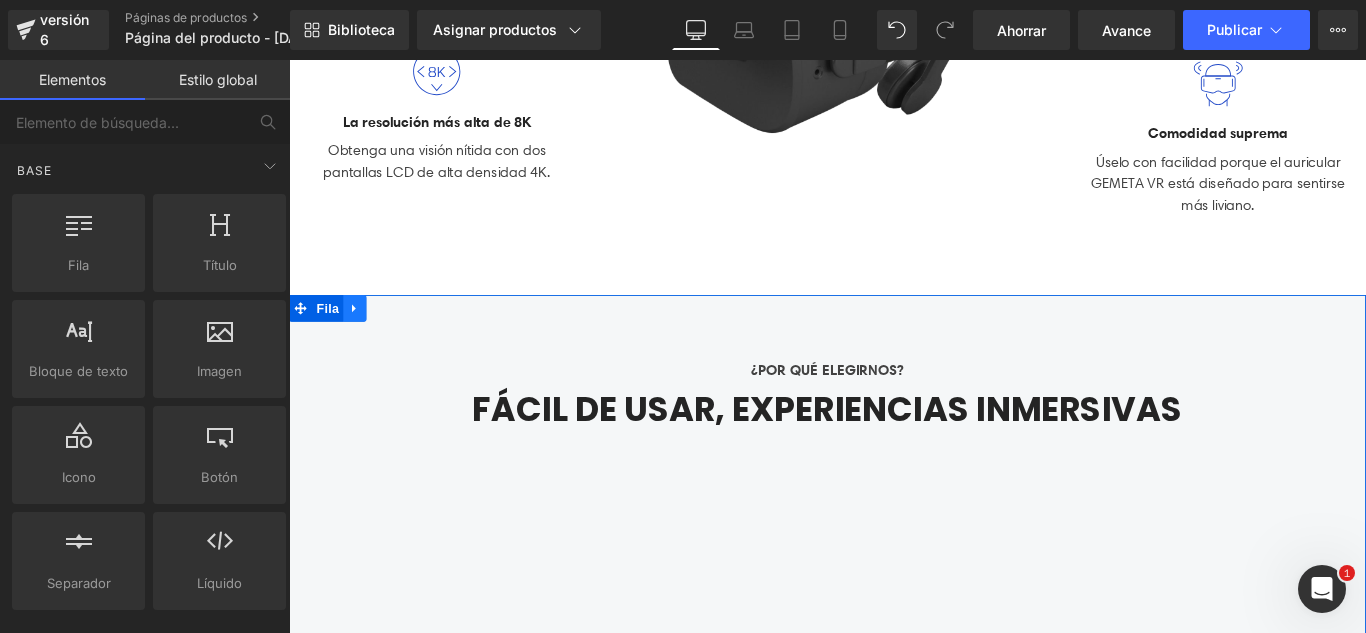 click 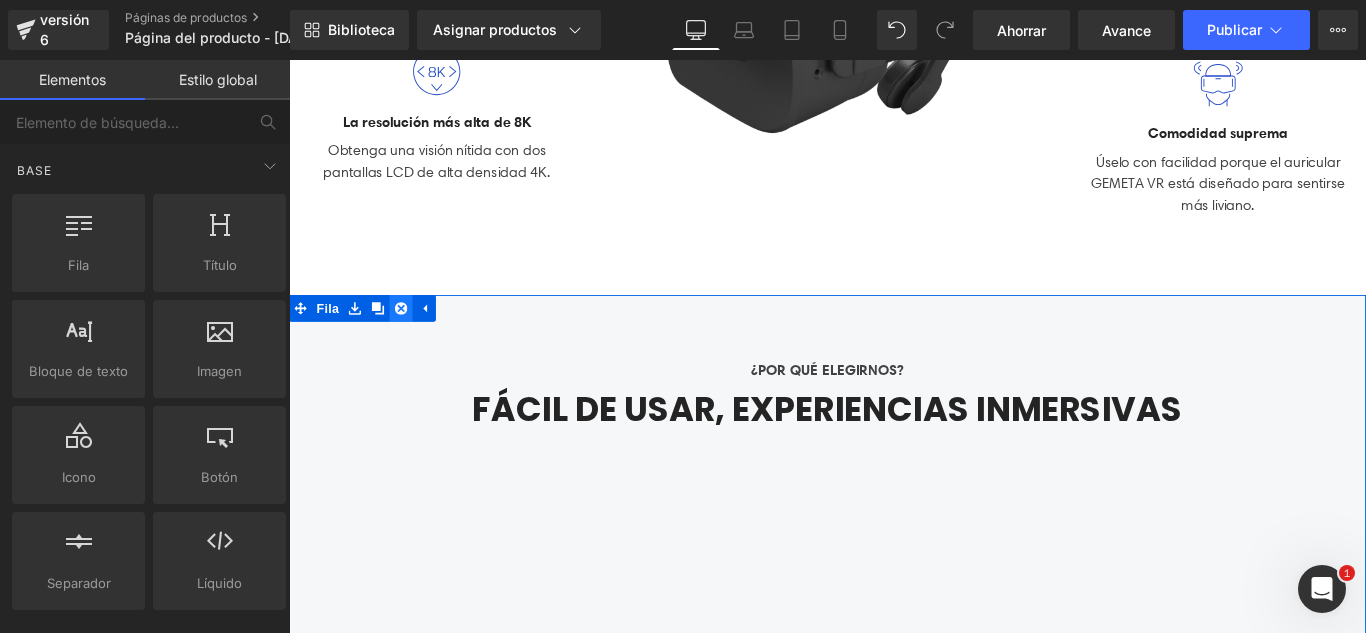 click 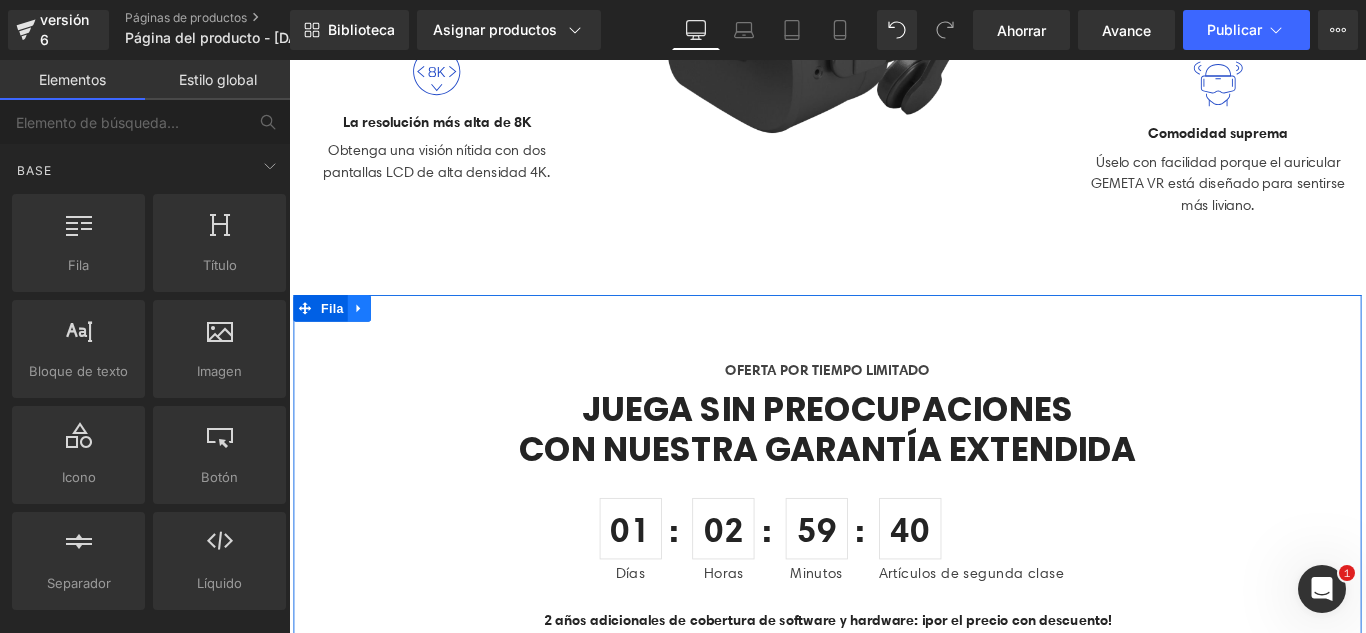 click 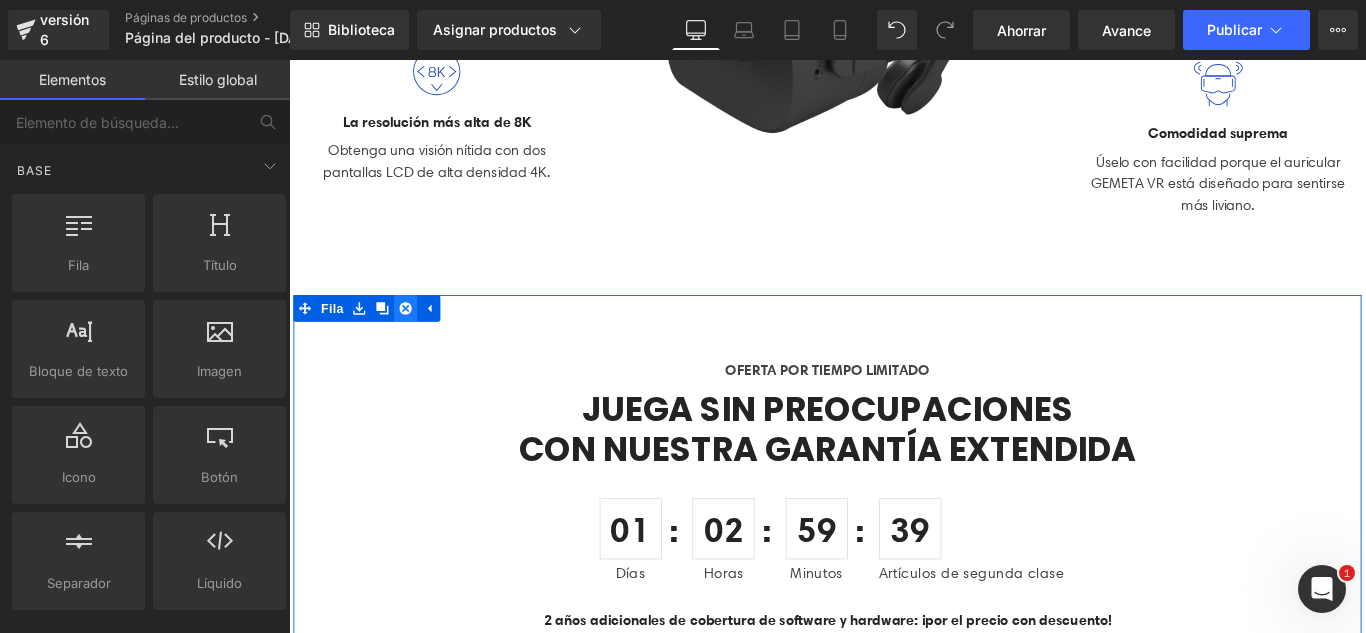 click at bounding box center (420, 339) 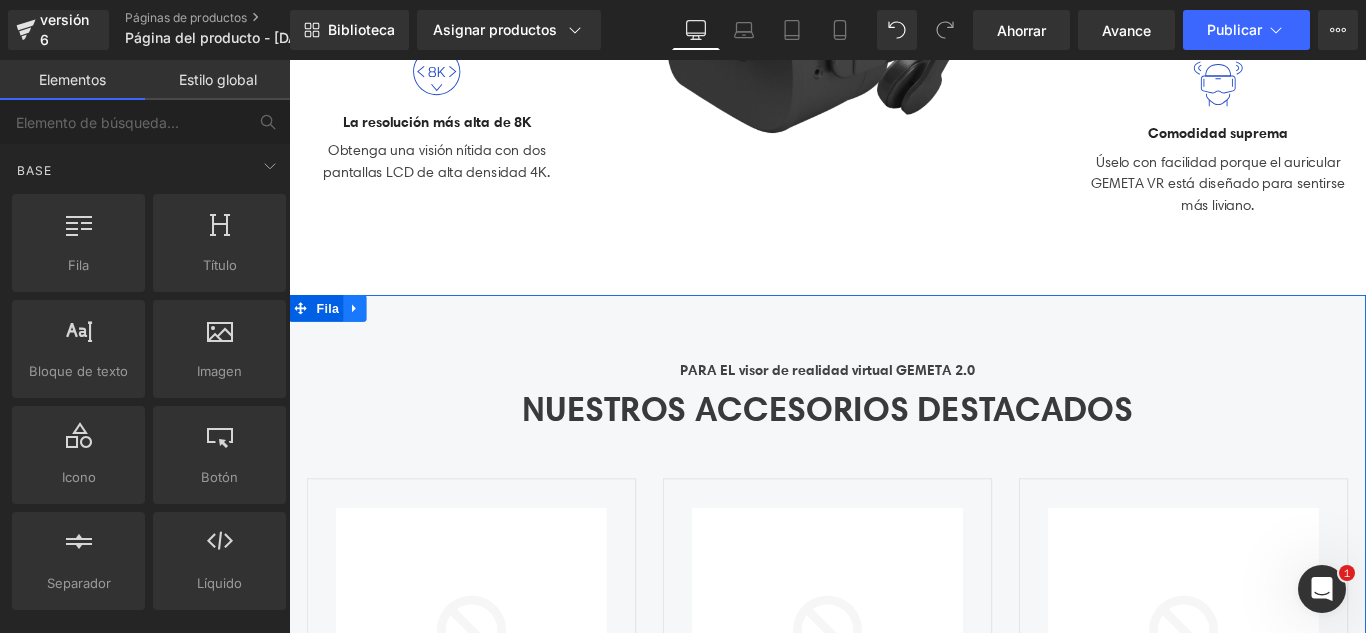 click 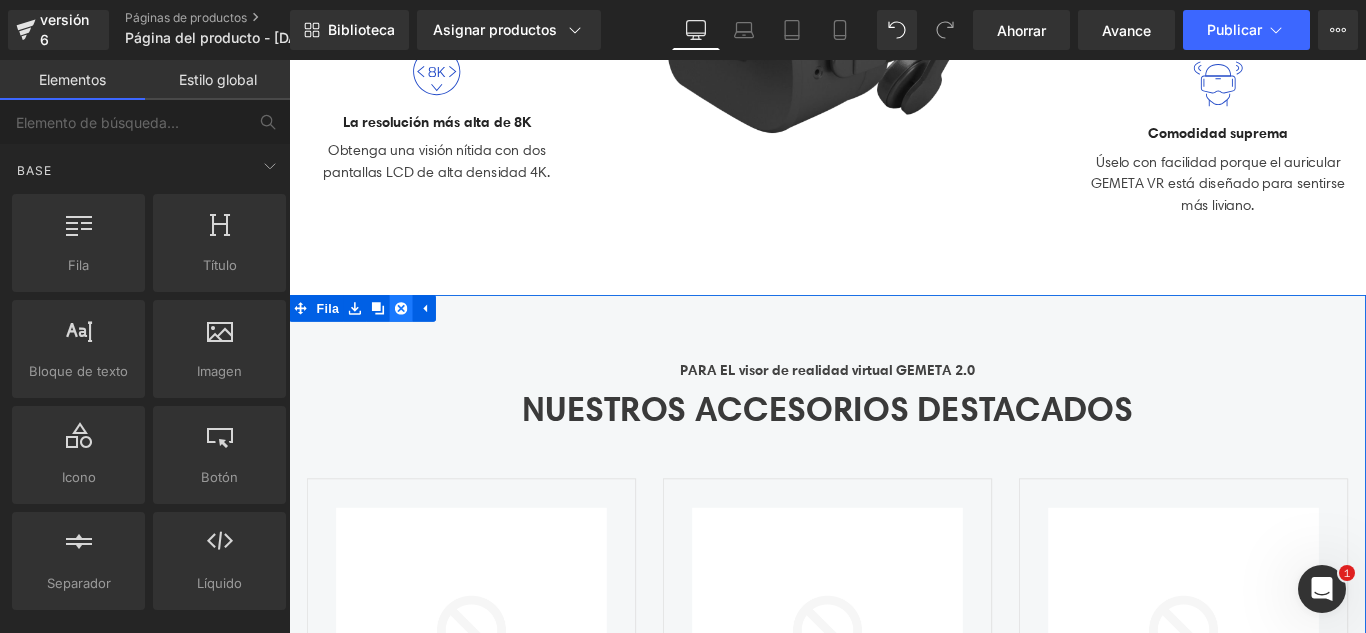 click at bounding box center [415, 339] 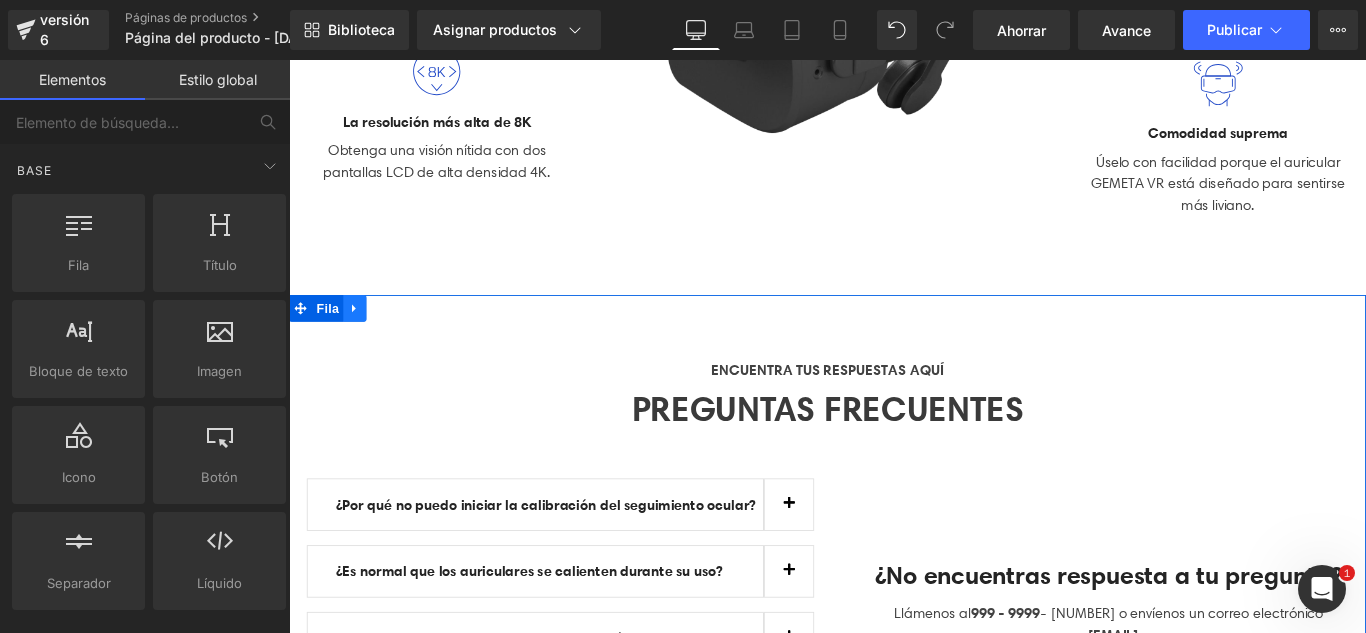 click at bounding box center (363, 339) 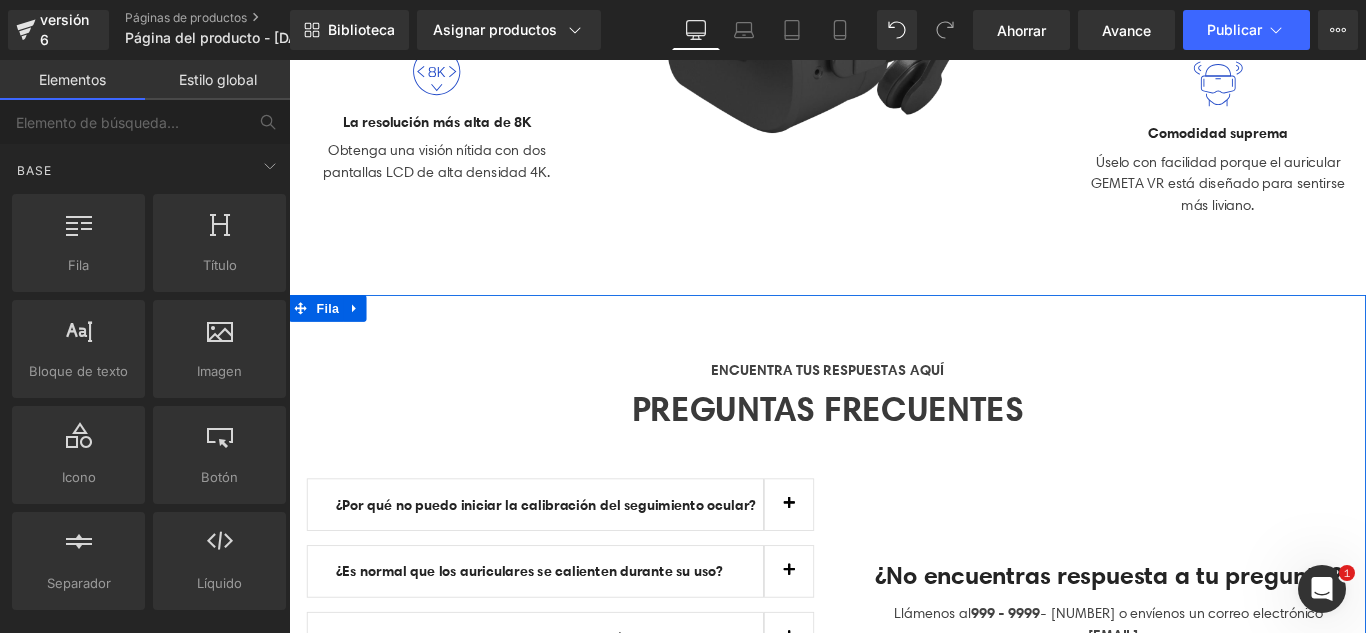 click at bounding box center (289, 60) 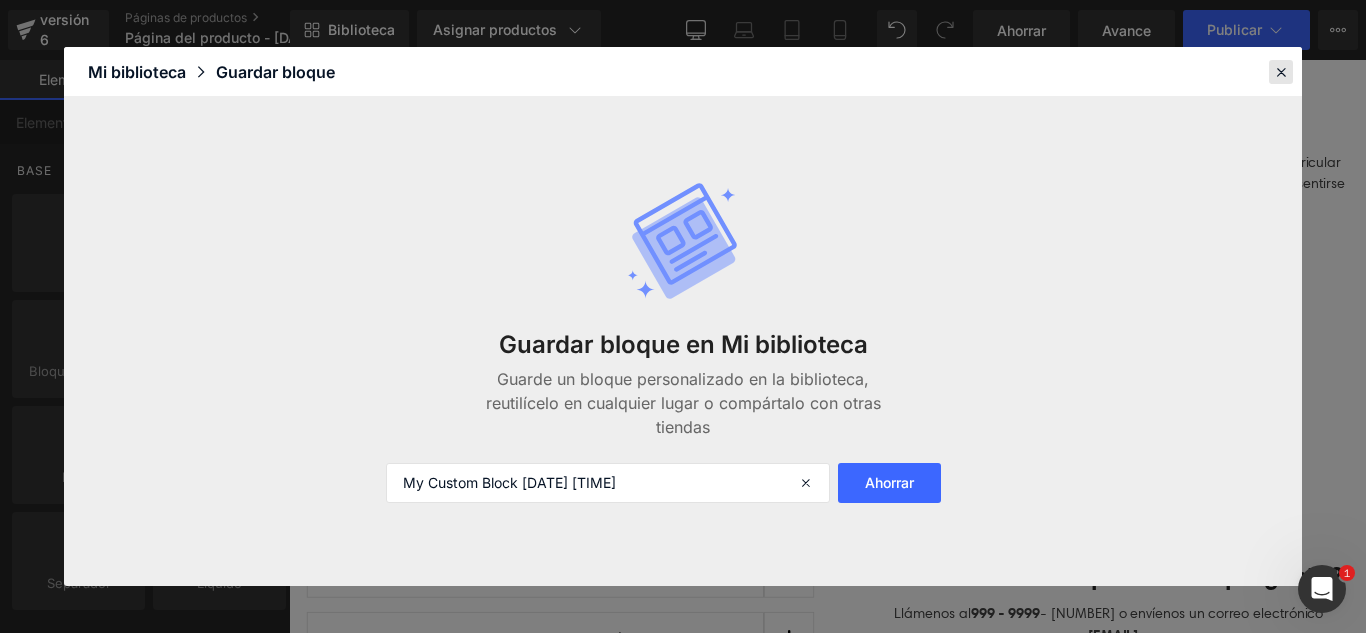 click at bounding box center [1281, 72] 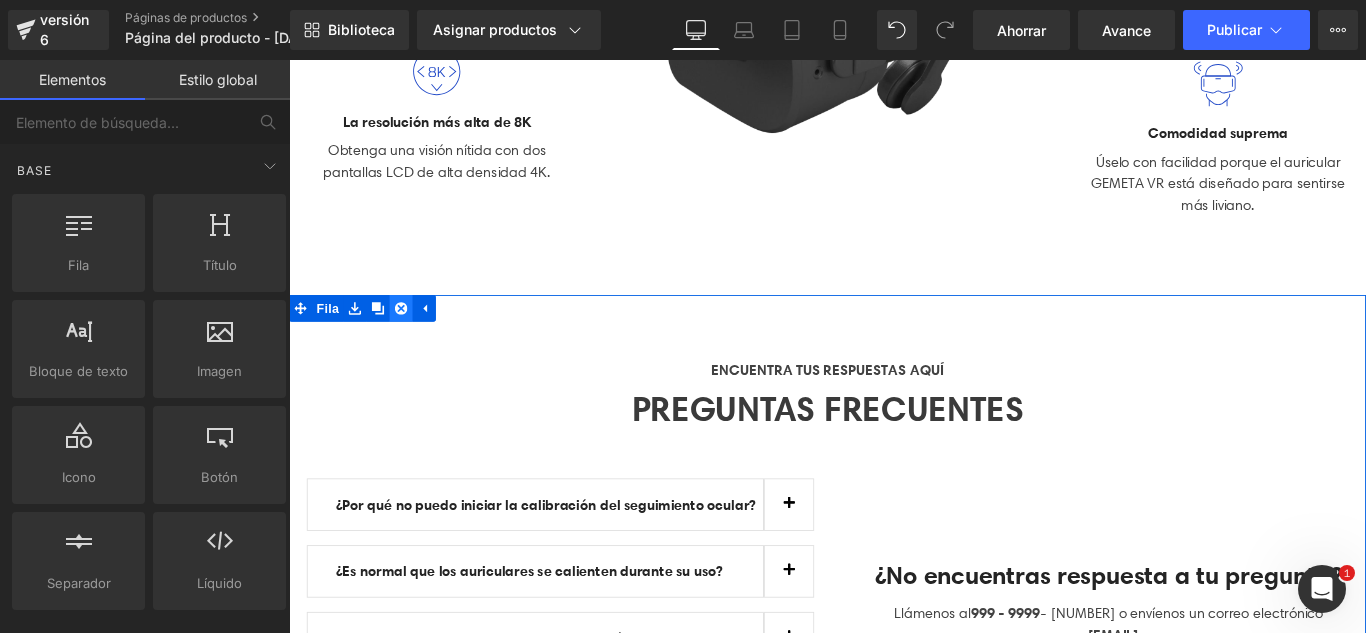 click 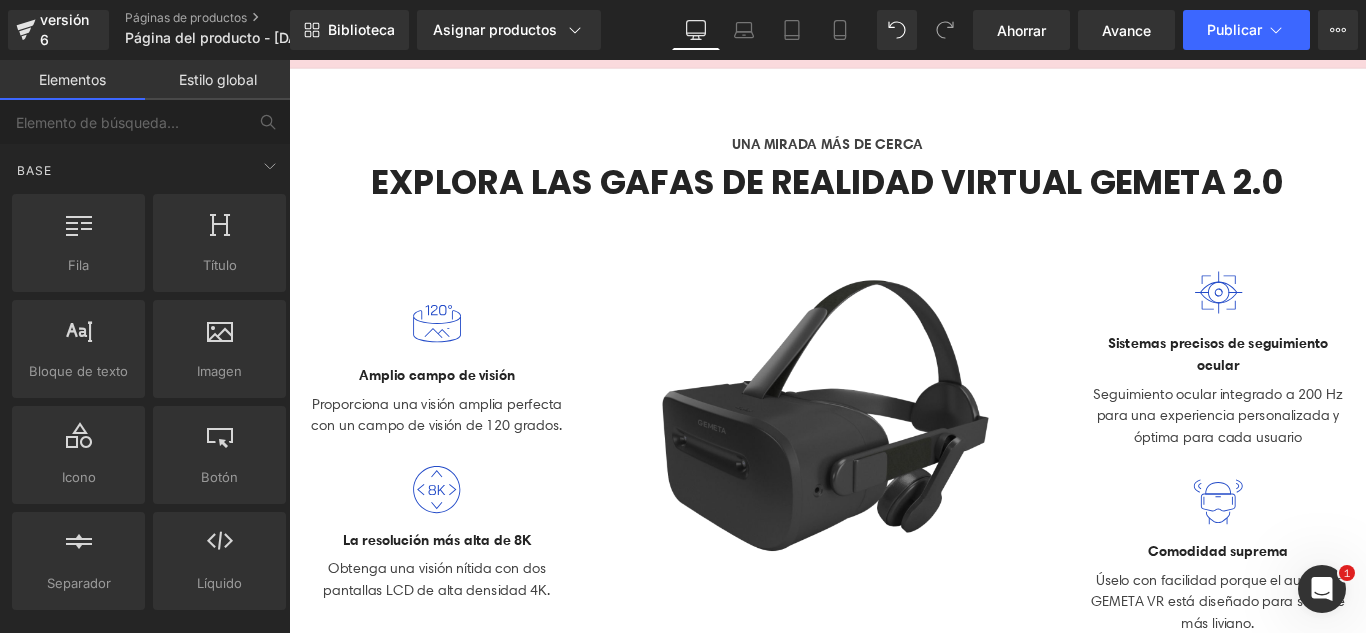 scroll, scrollTop: 0, scrollLeft: 0, axis: both 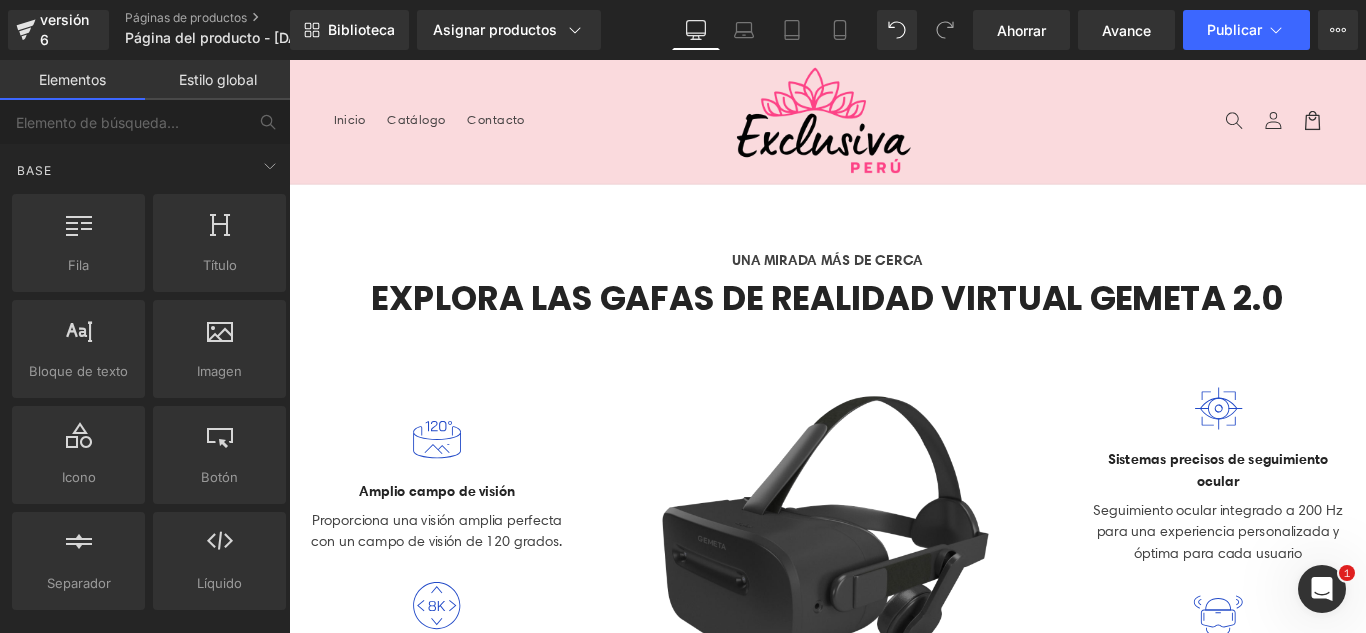 click on "Menú
Inicio
Catálogo
Contacto
Iniciar sesión
Inicio
Catálogo
Contacto
Búsqueda" at bounding box center (894, 129) 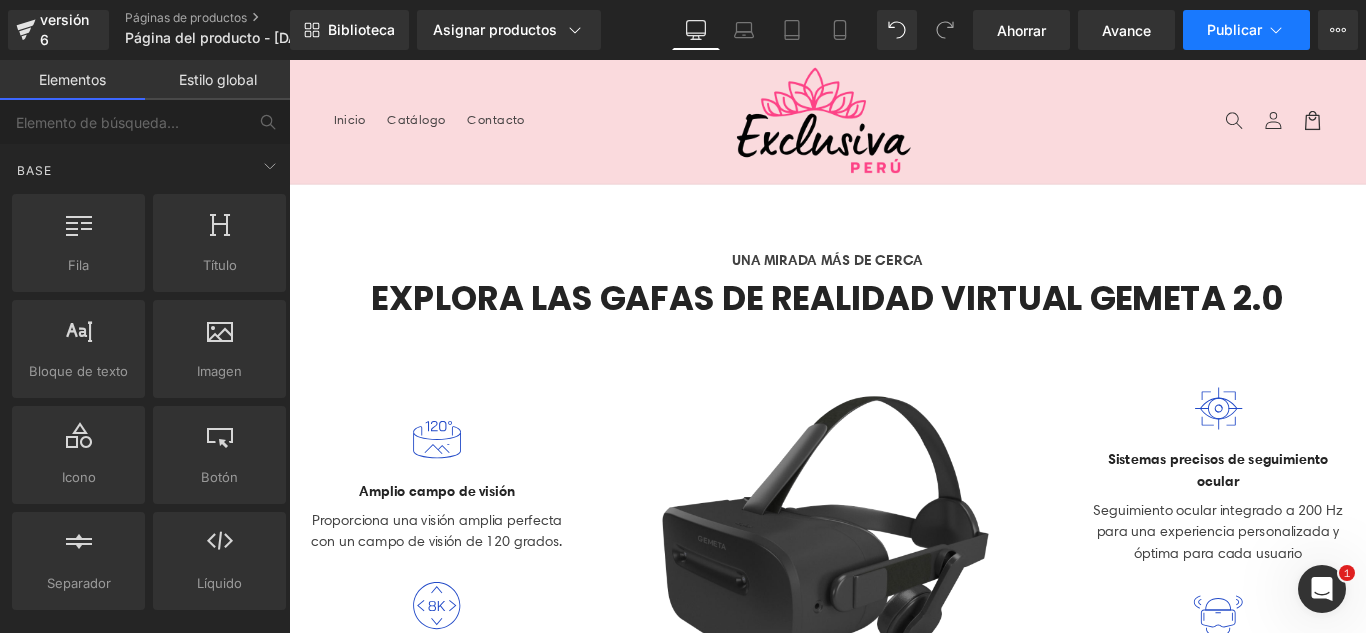 click on "Publicar" at bounding box center (1246, 30) 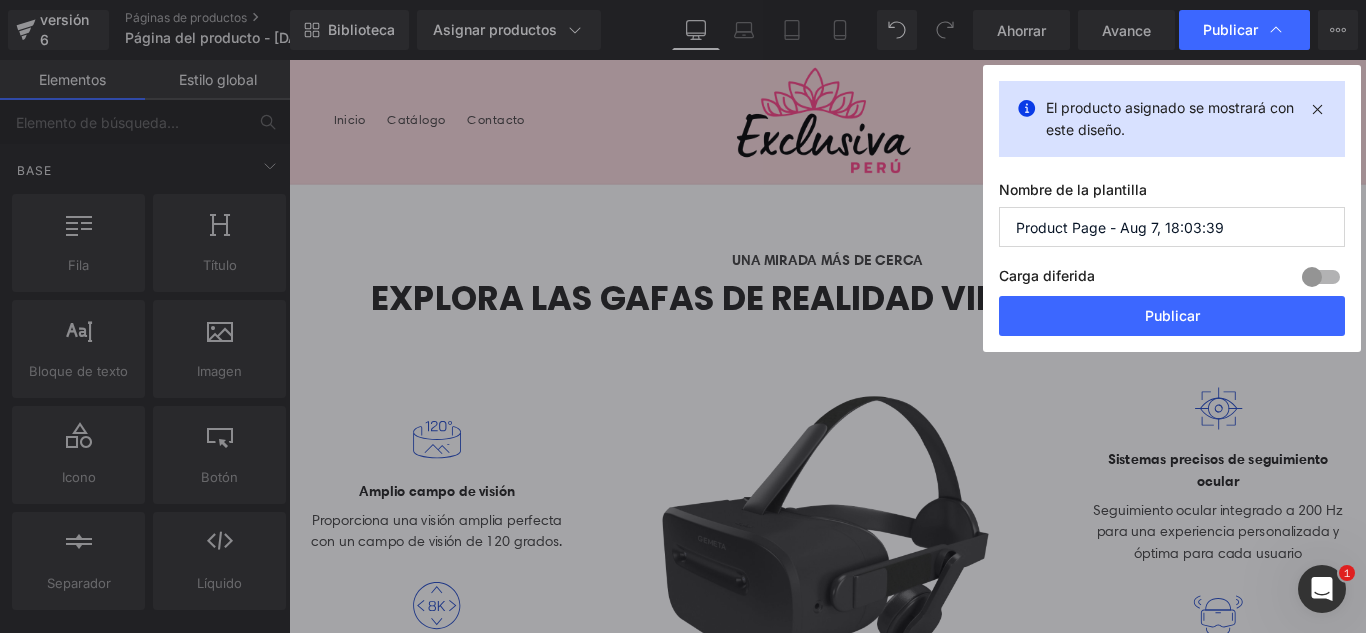 click on "Product Page - Aug 7, 18:03:39" at bounding box center [1172, 227] 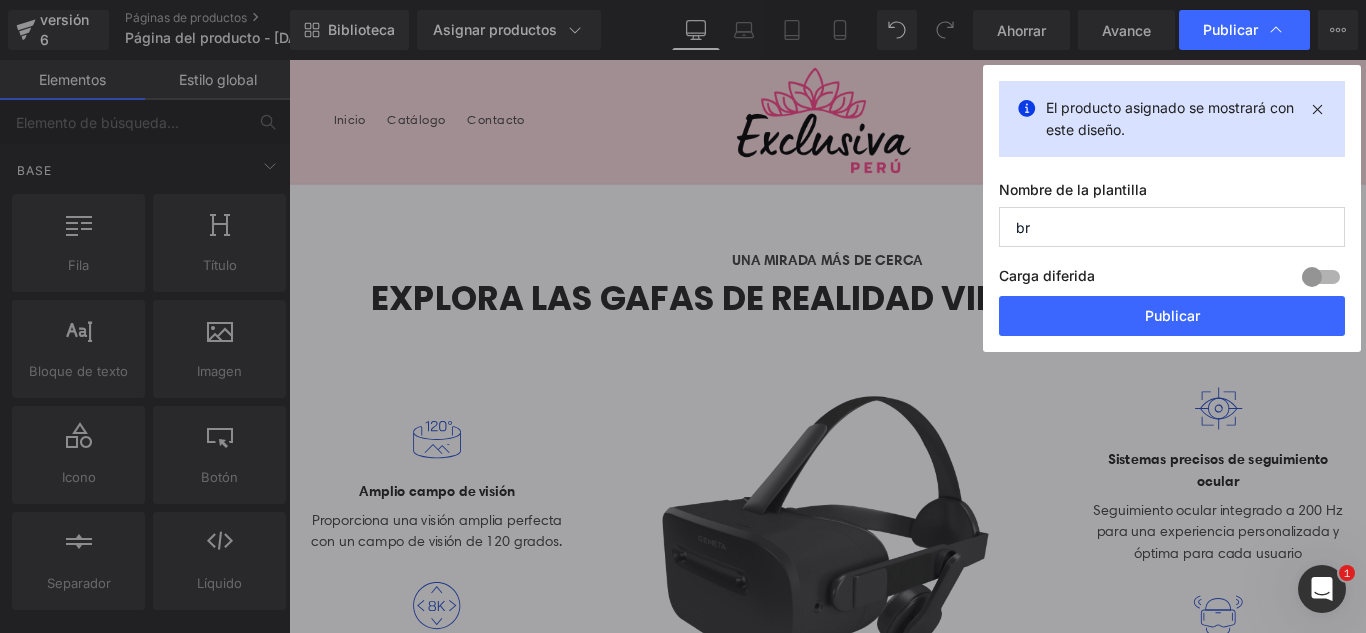 type on "b" 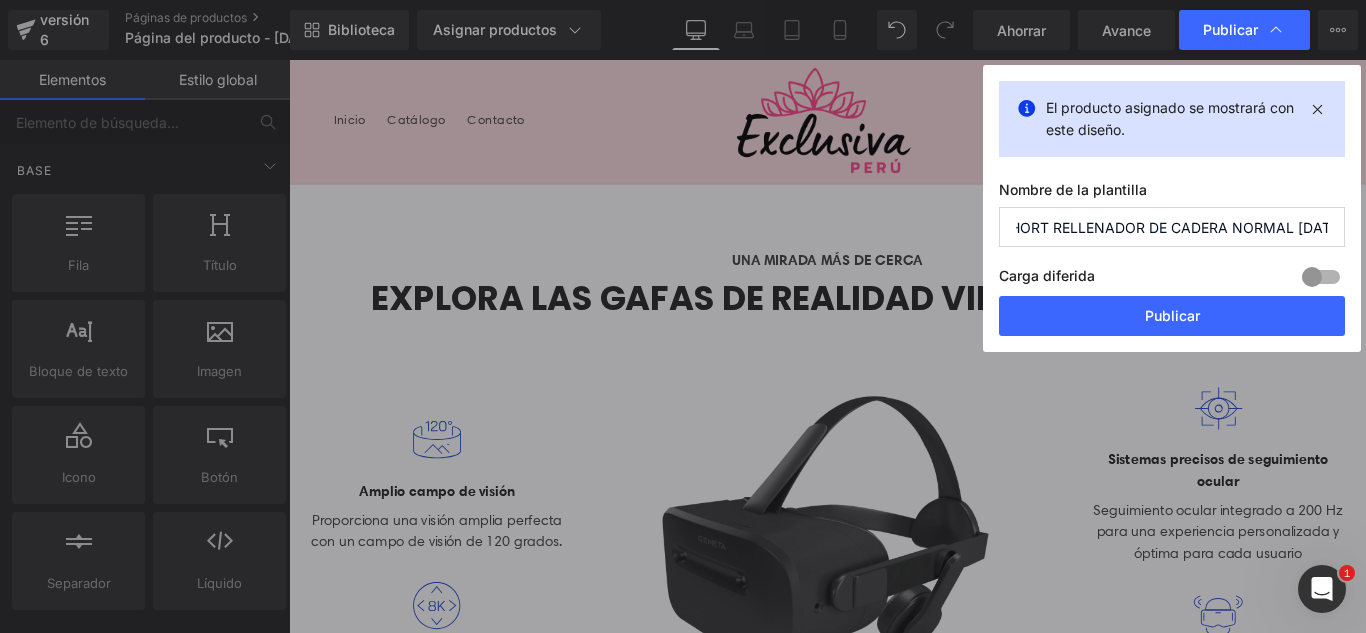scroll, scrollTop: 0, scrollLeft: 24, axis: horizontal 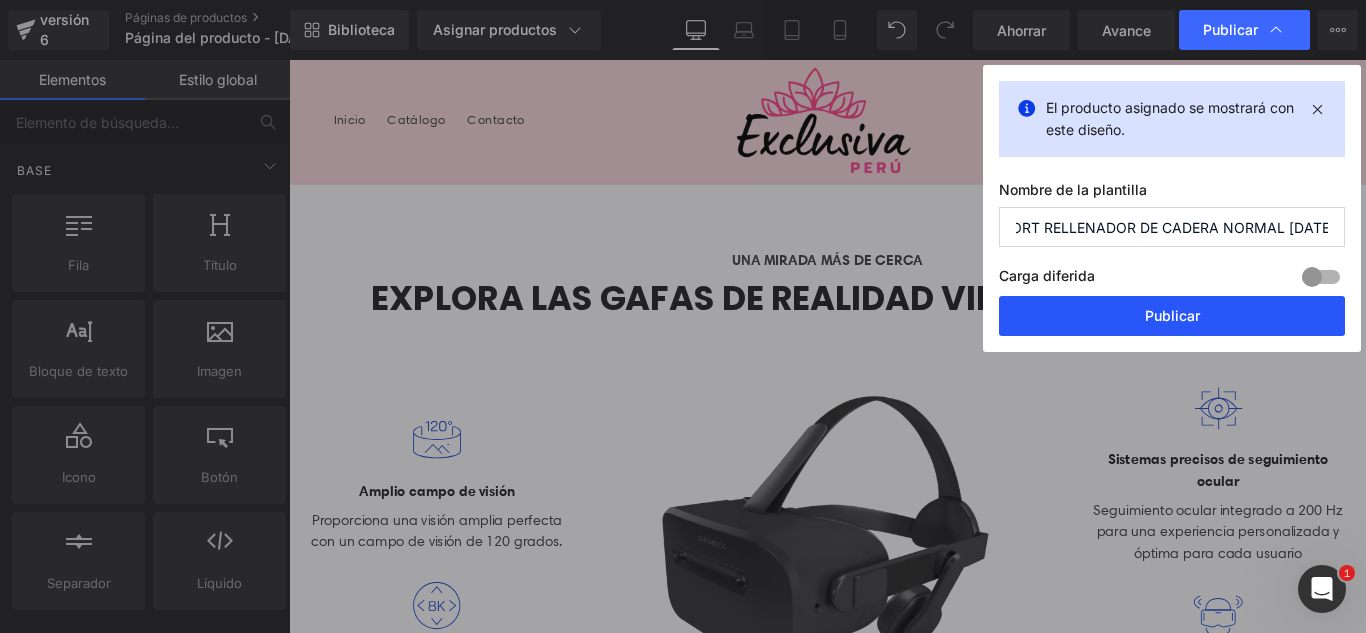 type on "SHORT RELLENADOR DE CADERA NORMAL 07-08" 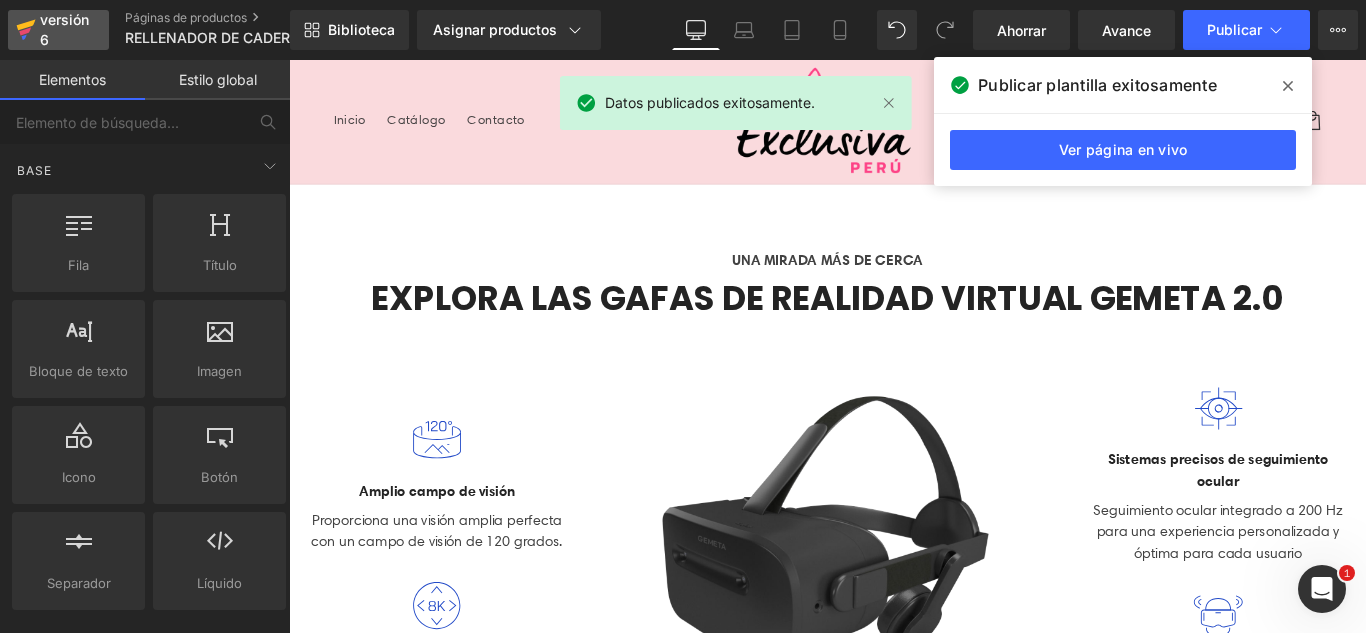 click on "versión 6" at bounding box center (66, 30) 